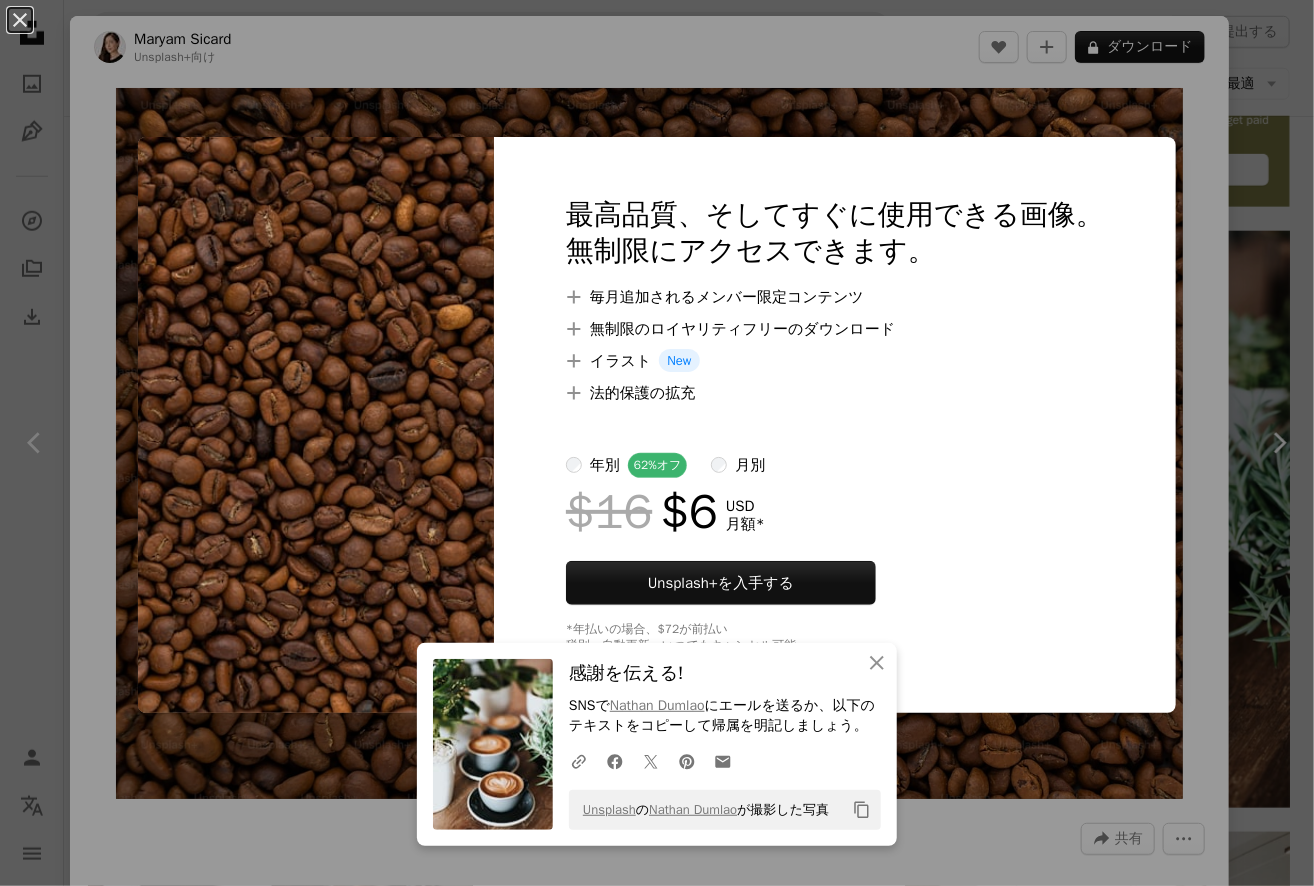 scroll, scrollTop: 800, scrollLeft: 0, axis: vertical 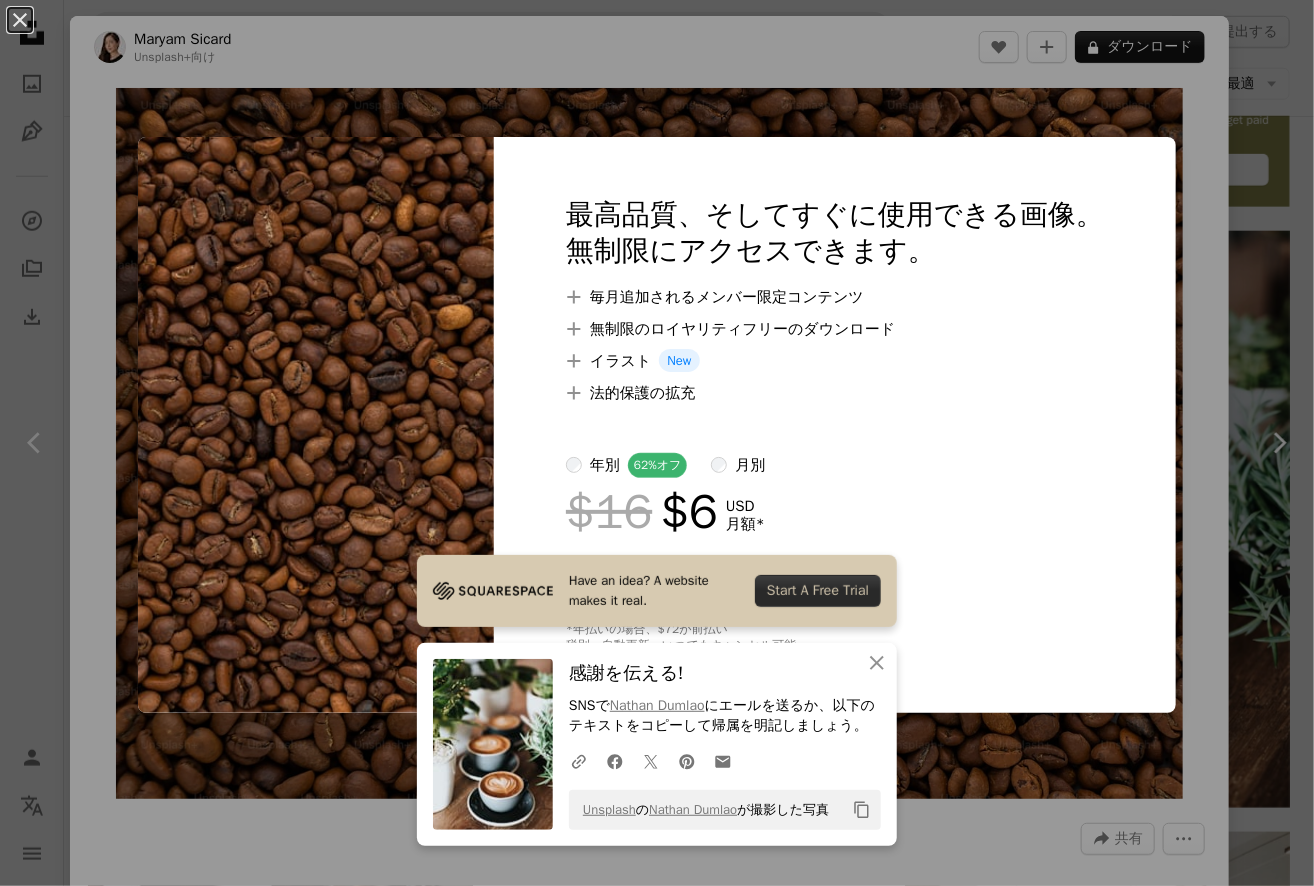 click at bounding box center [316, 425] 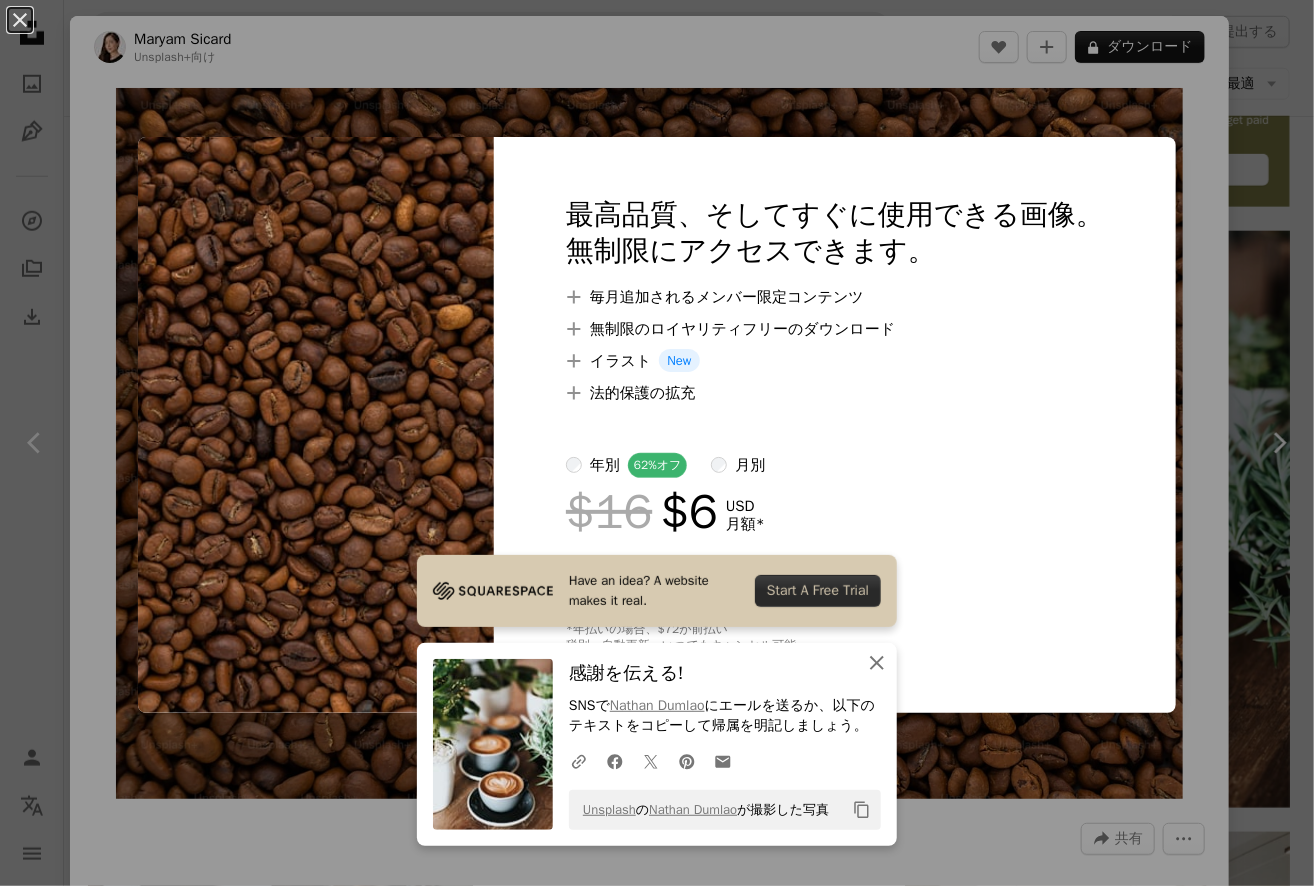click 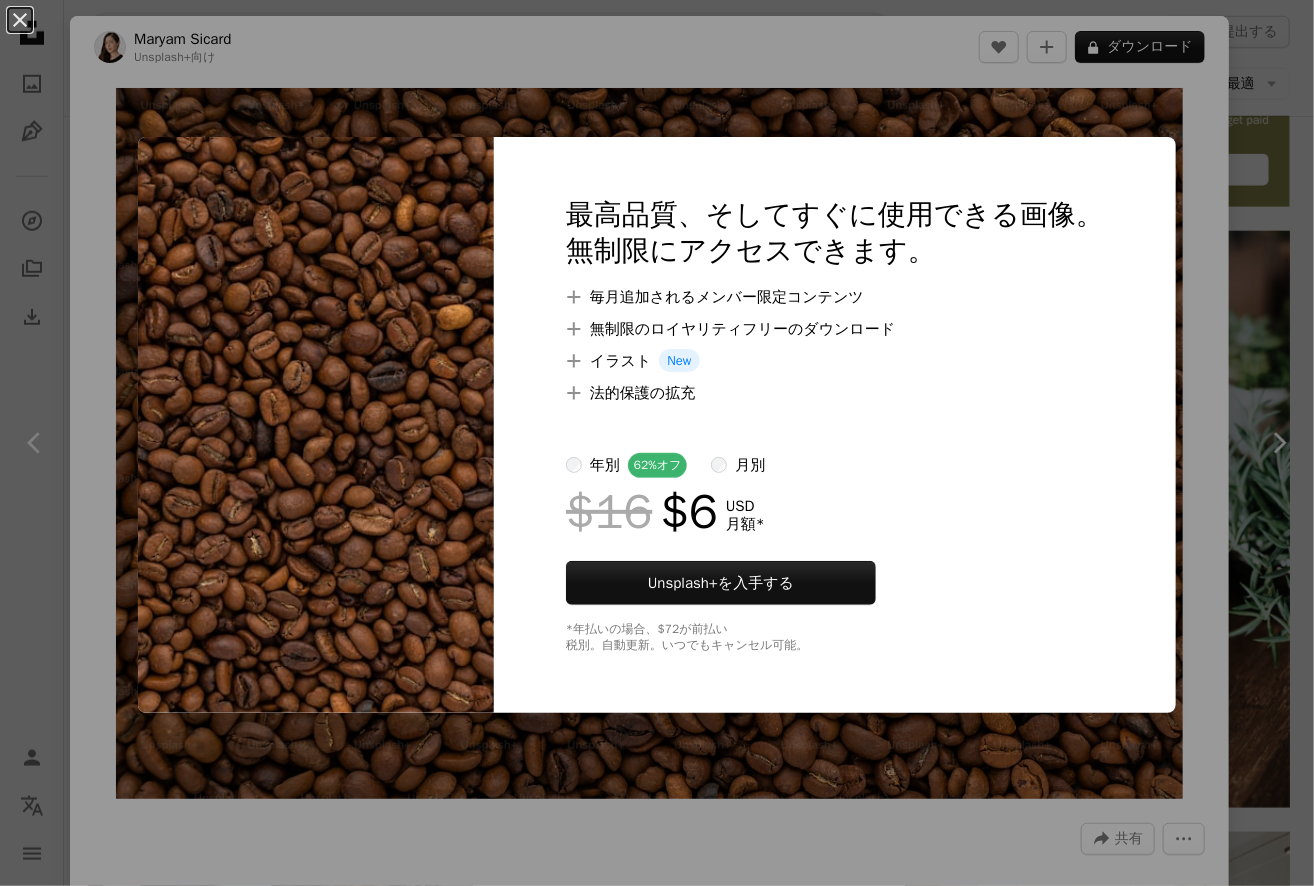 click at bounding box center (316, 425) 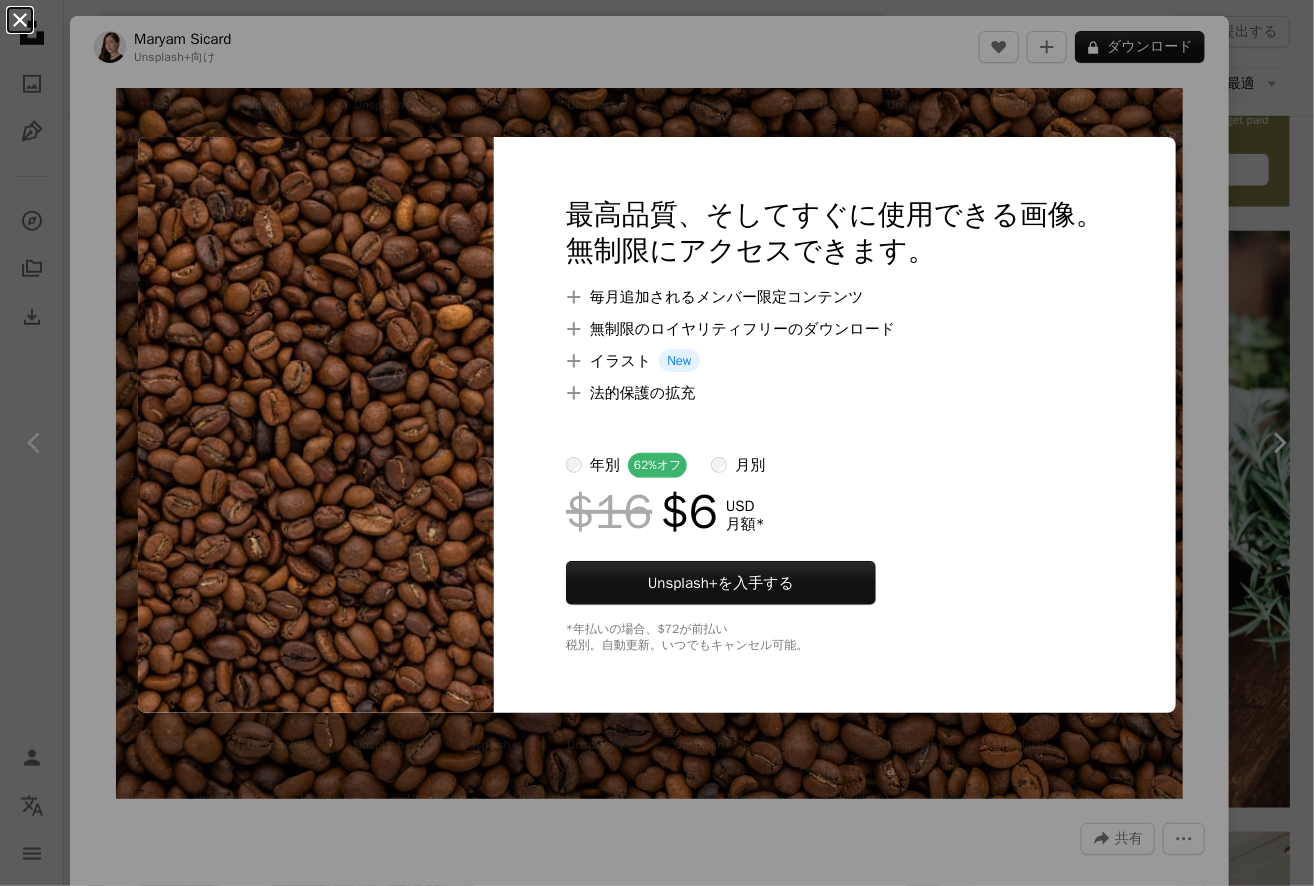 click on "An X shape" at bounding box center (20, 20) 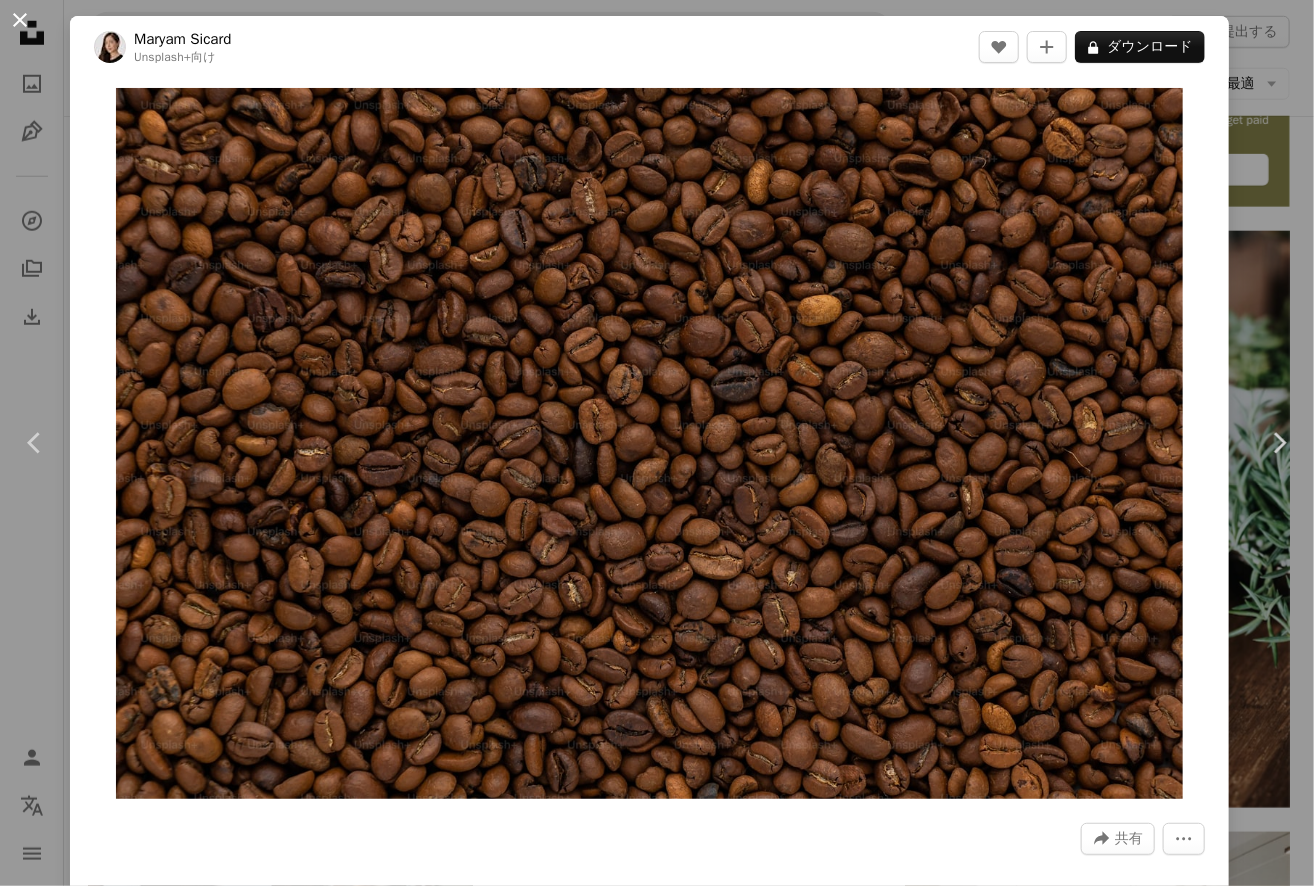 click on "An X shape" at bounding box center (20, 20) 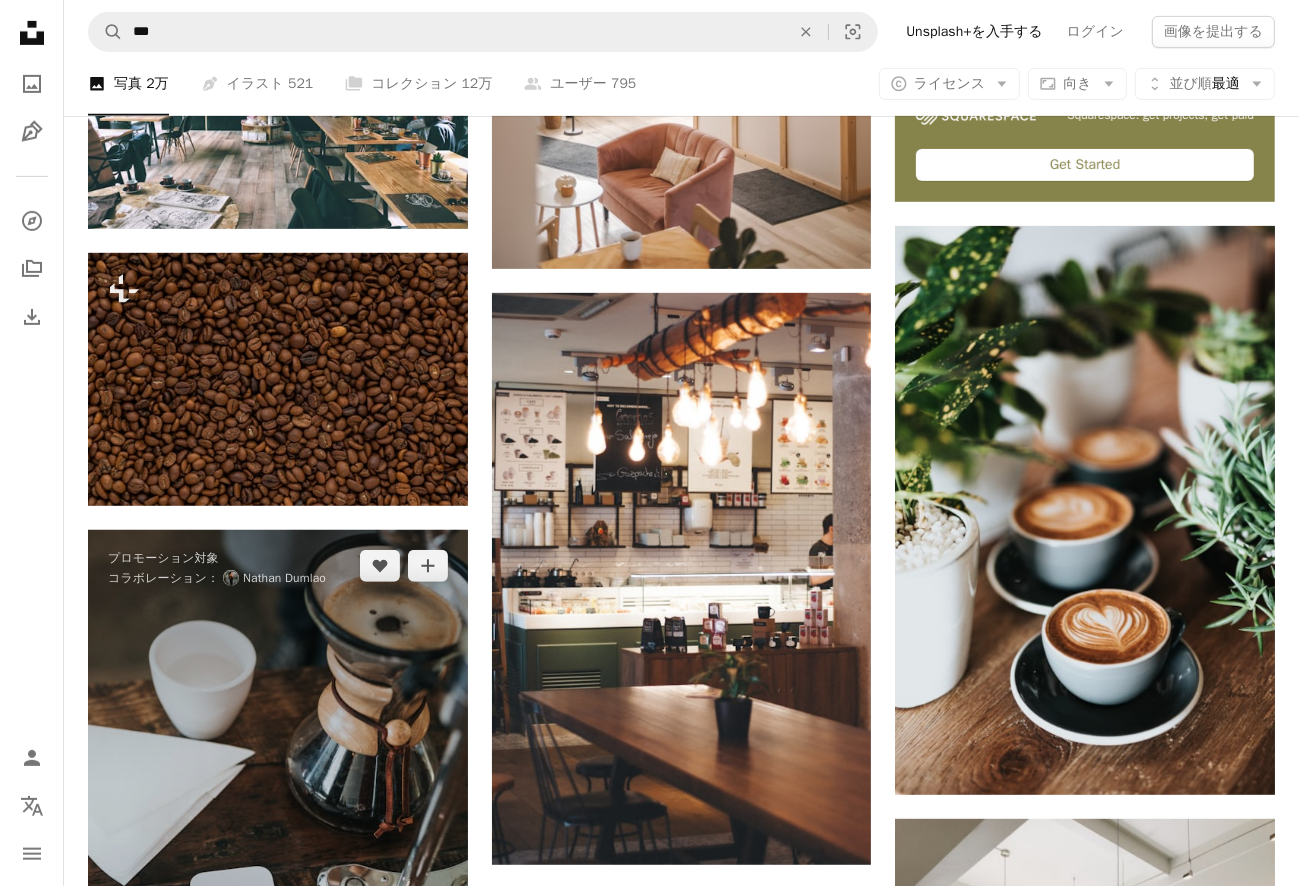 click at bounding box center [278, 814] 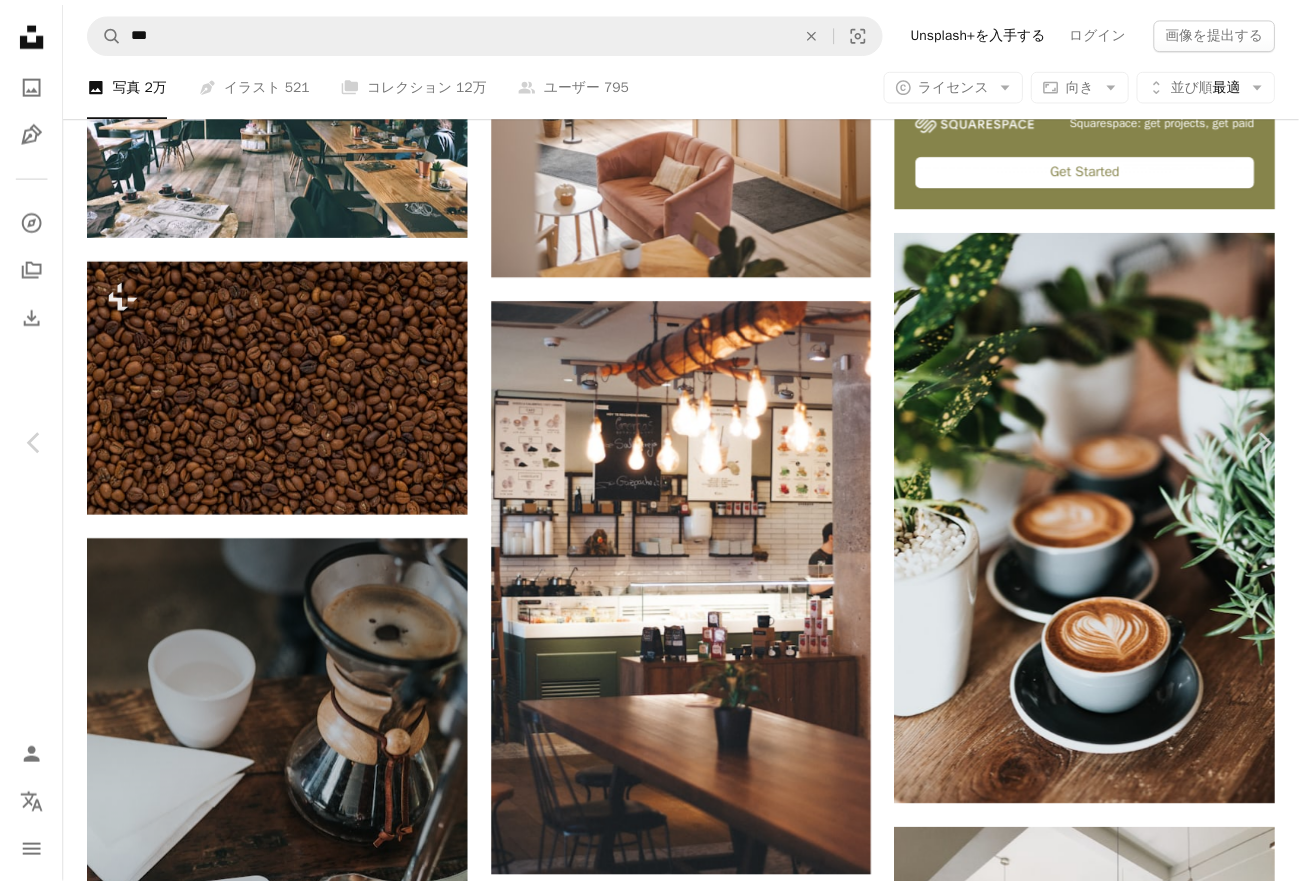 scroll, scrollTop: 200, scrollLeft: 0, axis: vertical 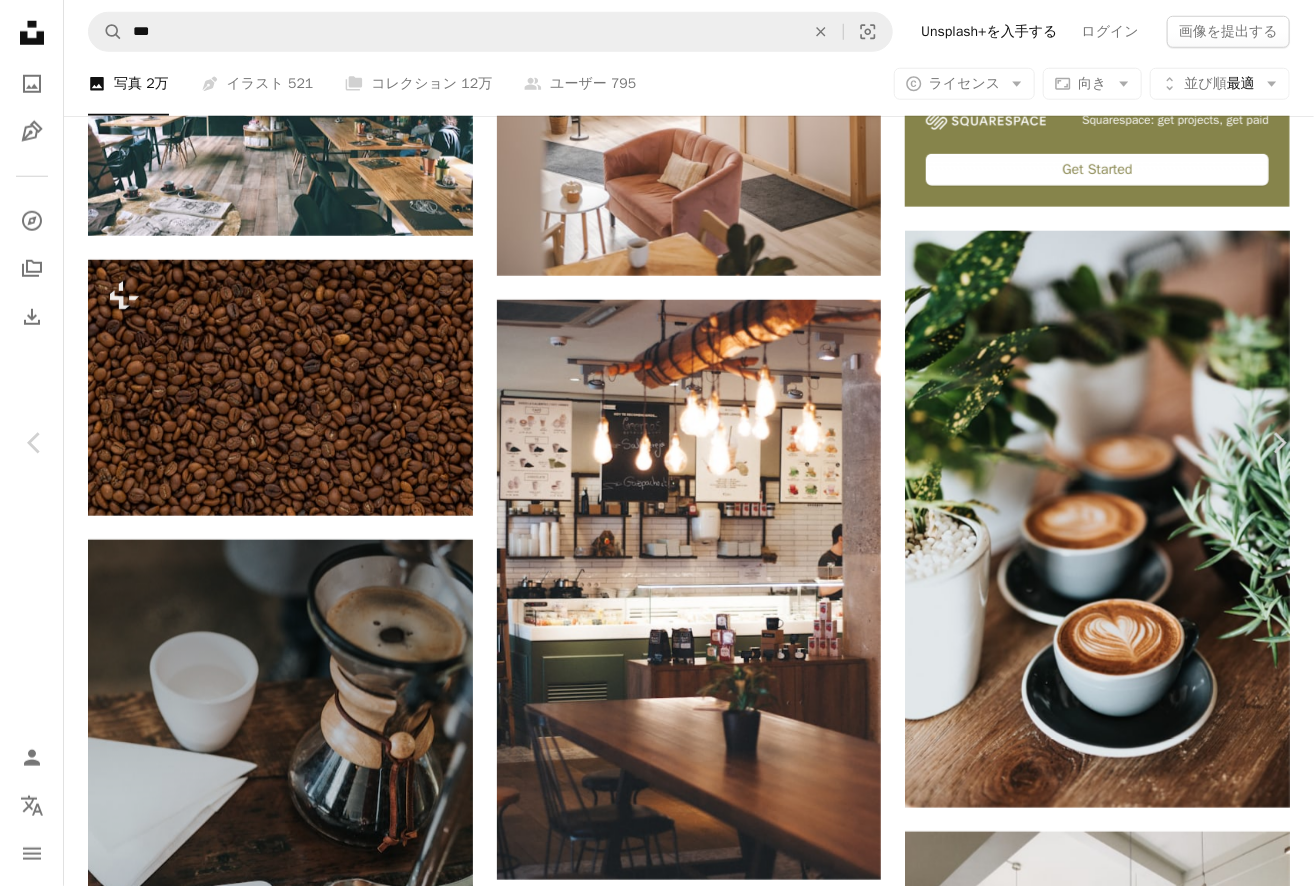 click on "An X shape" at bounding box center [20, 20] 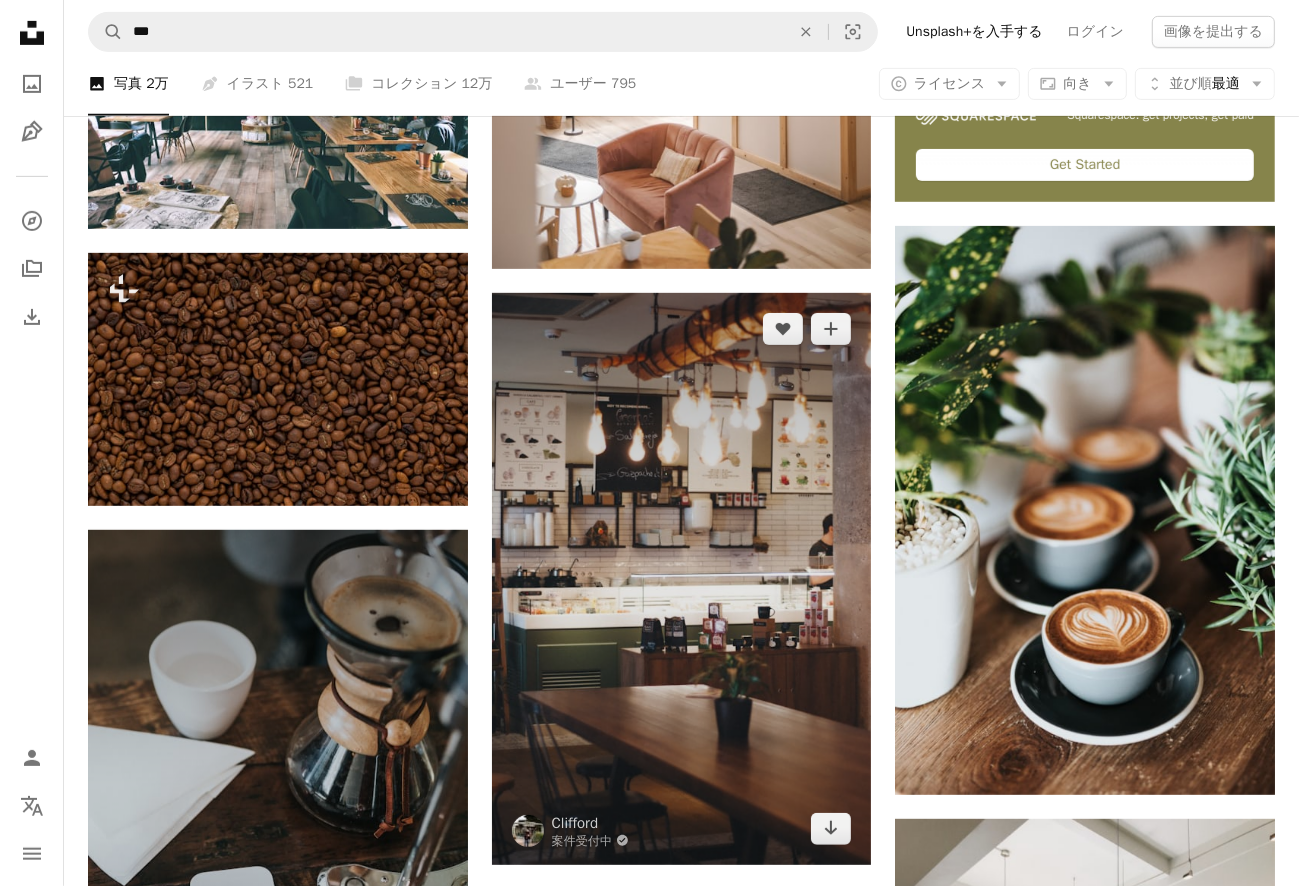 scroll, scrollTop: 1300, scrollLeft: 0, axis: vertical 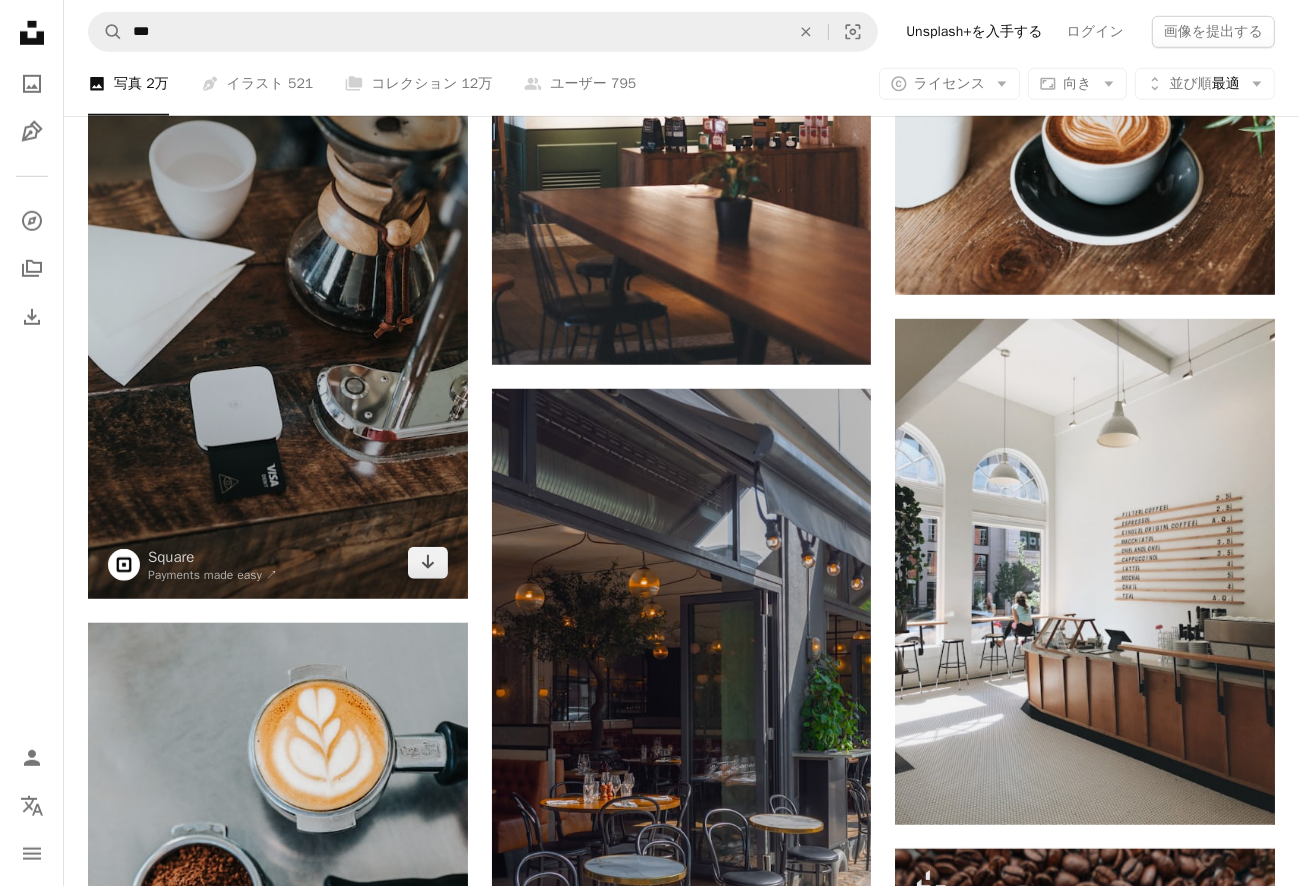 click at bounding box center [278, 314] 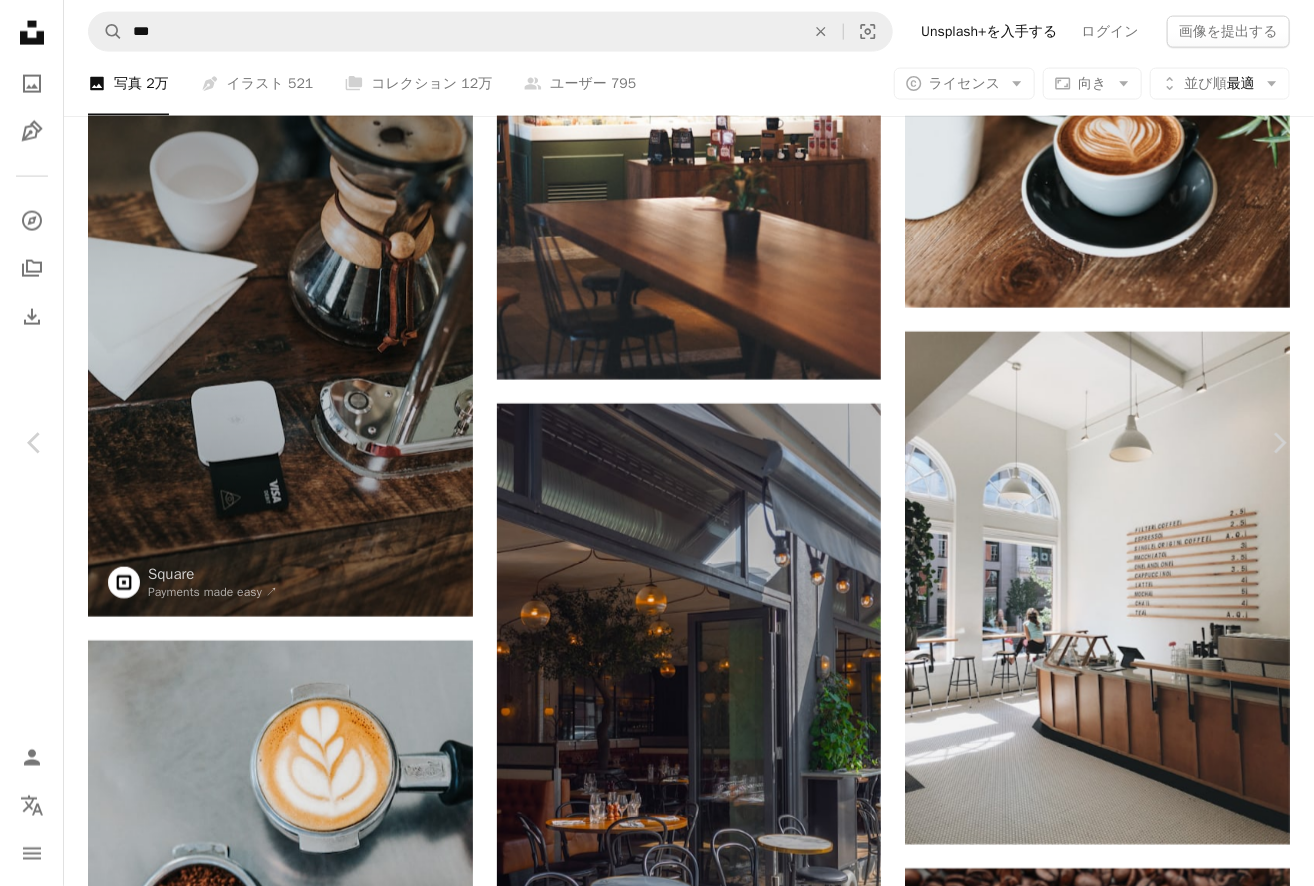click on "Chevron down" 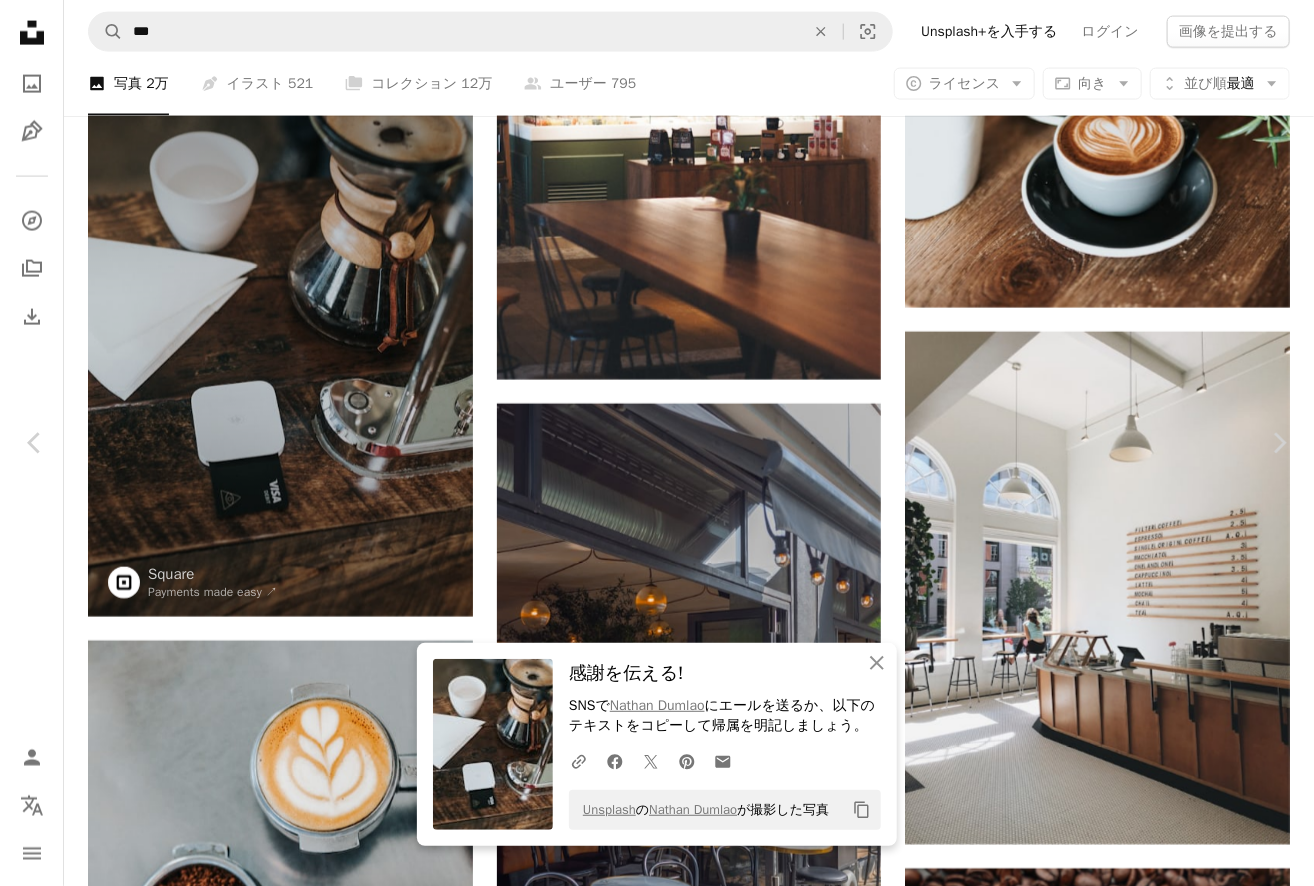 click on "An X shape" at bounding box center (20, 20) 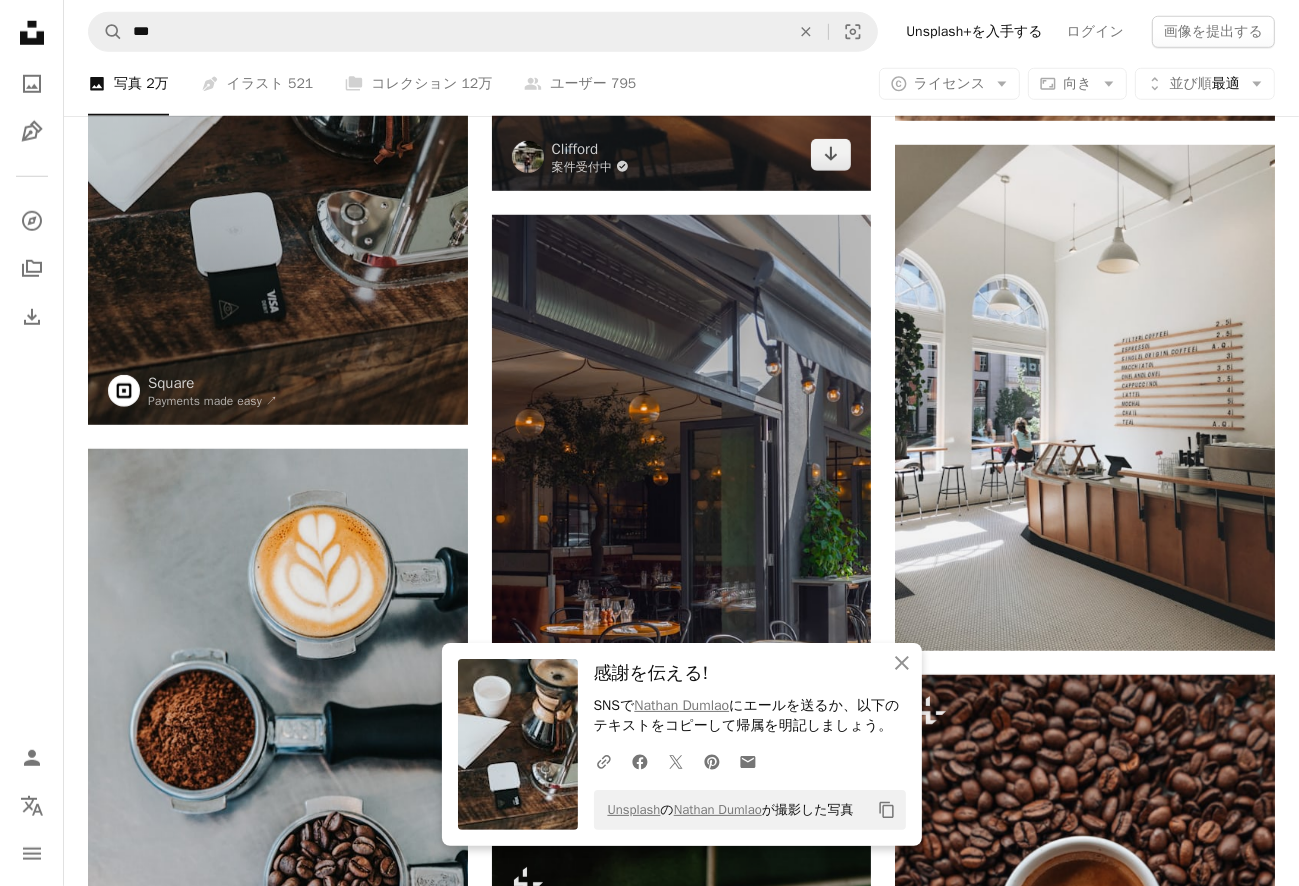 scroll, scrollTop: 1500, scrollLeft: 0, axis: vertical 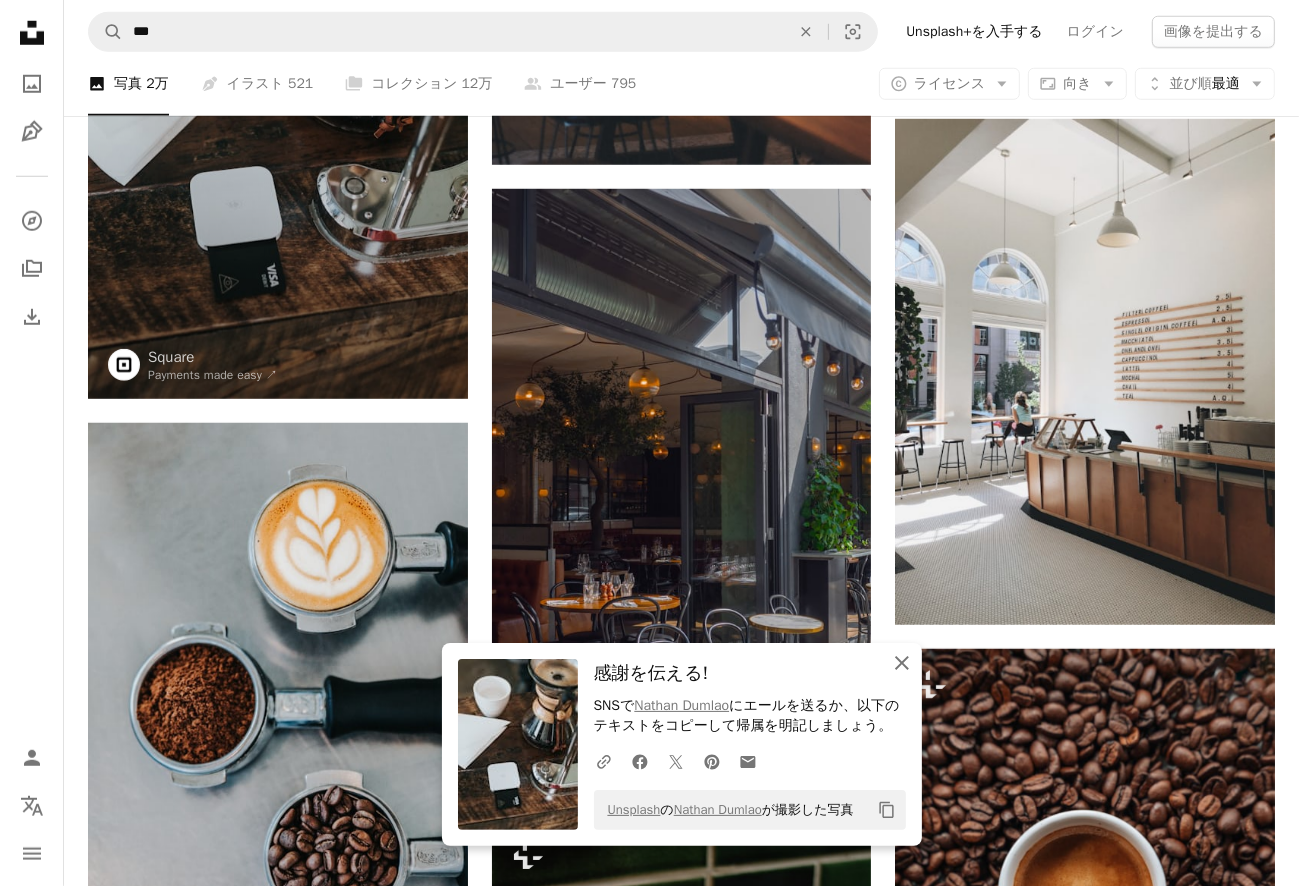 click on "An X shape" 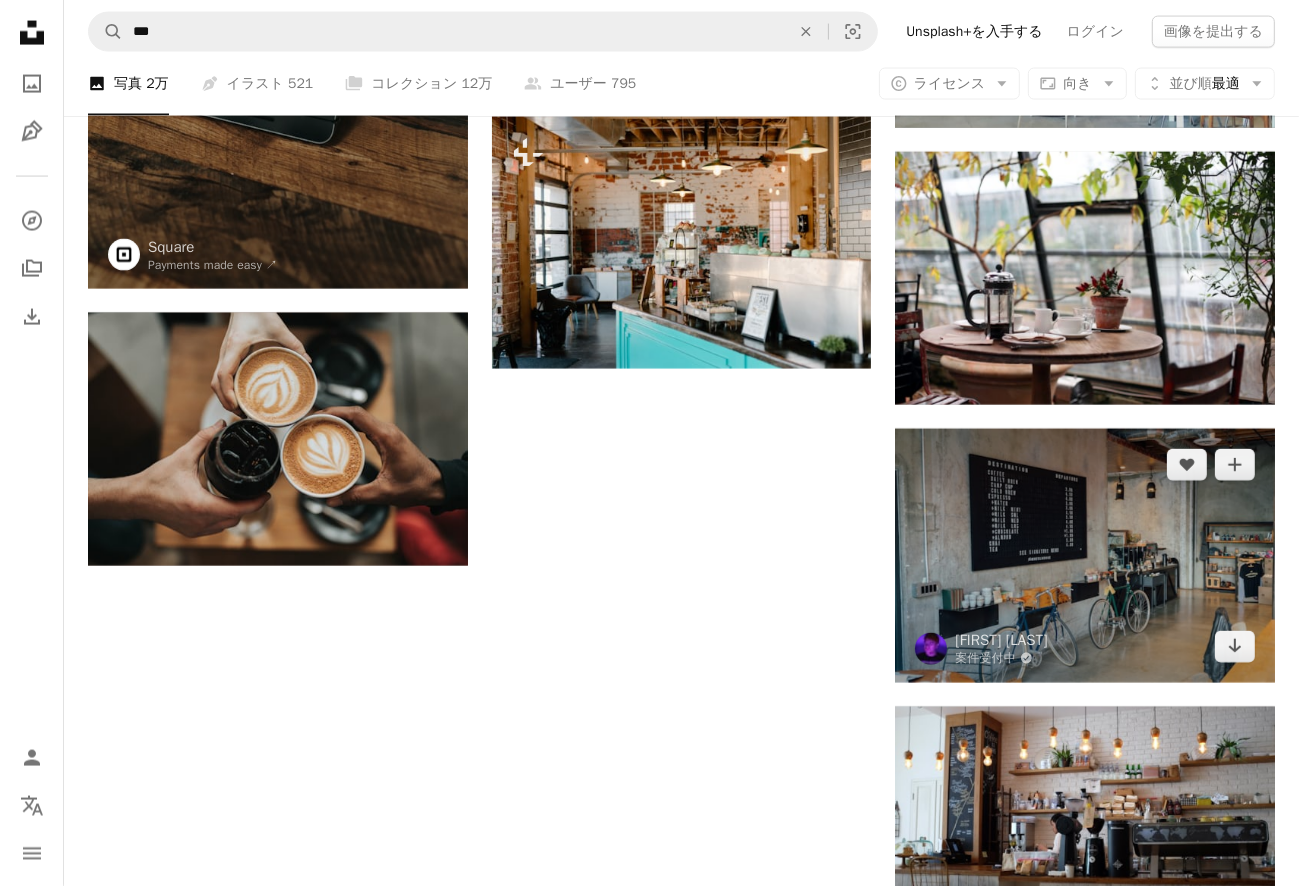 scroll, scrollTop: 2800, scrollLeft: 0, axis: vertical 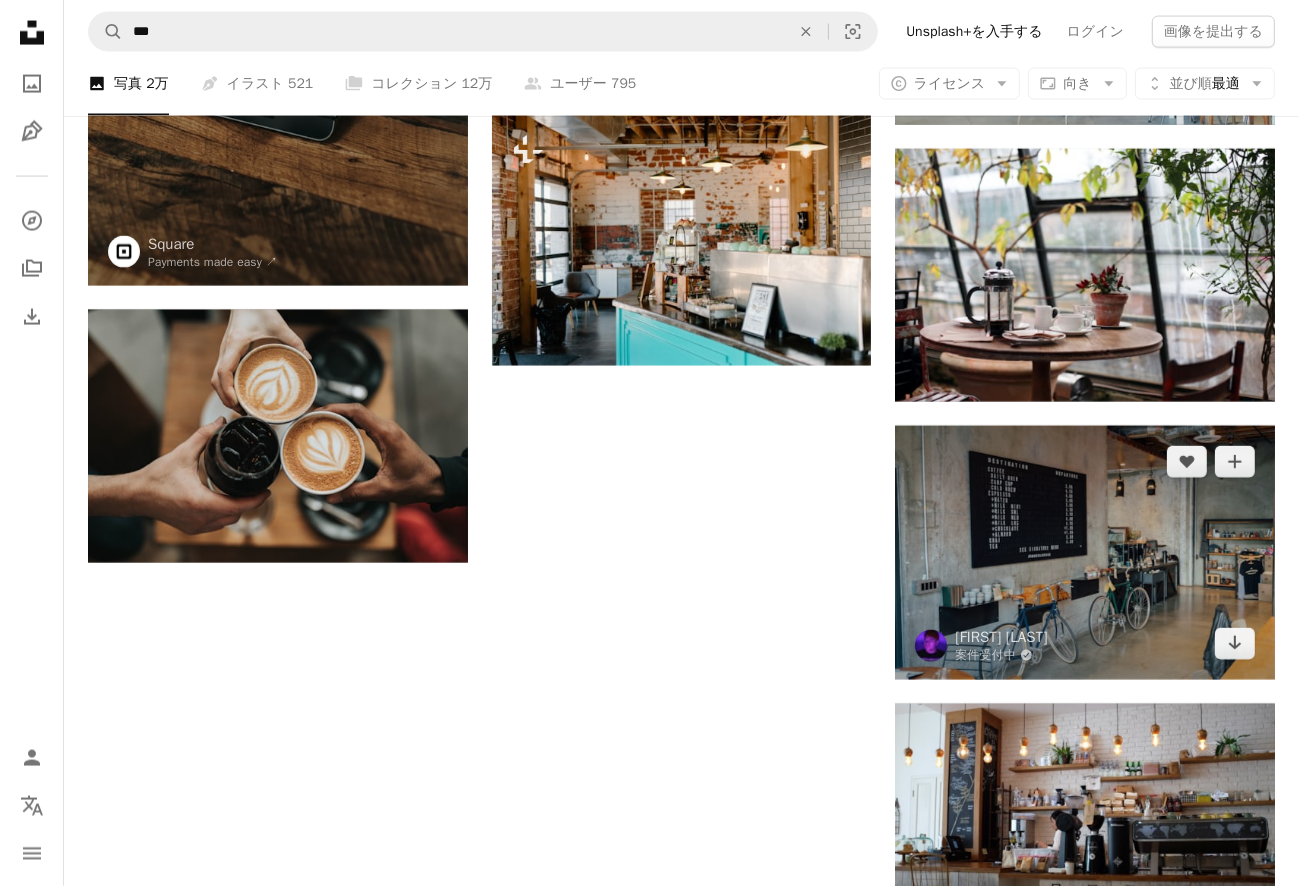 click at bounding box center (1085, 553) 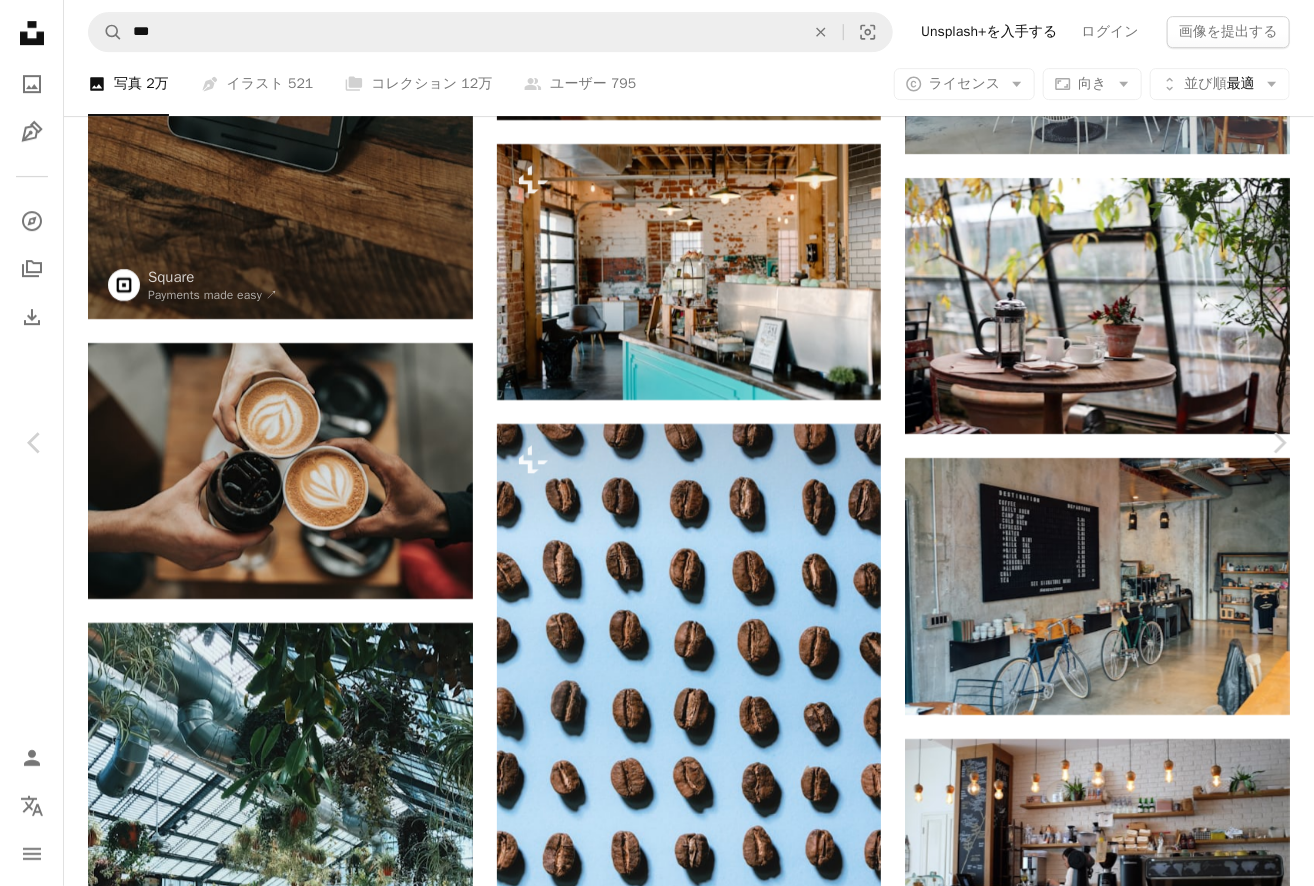 click on "Chevron down" 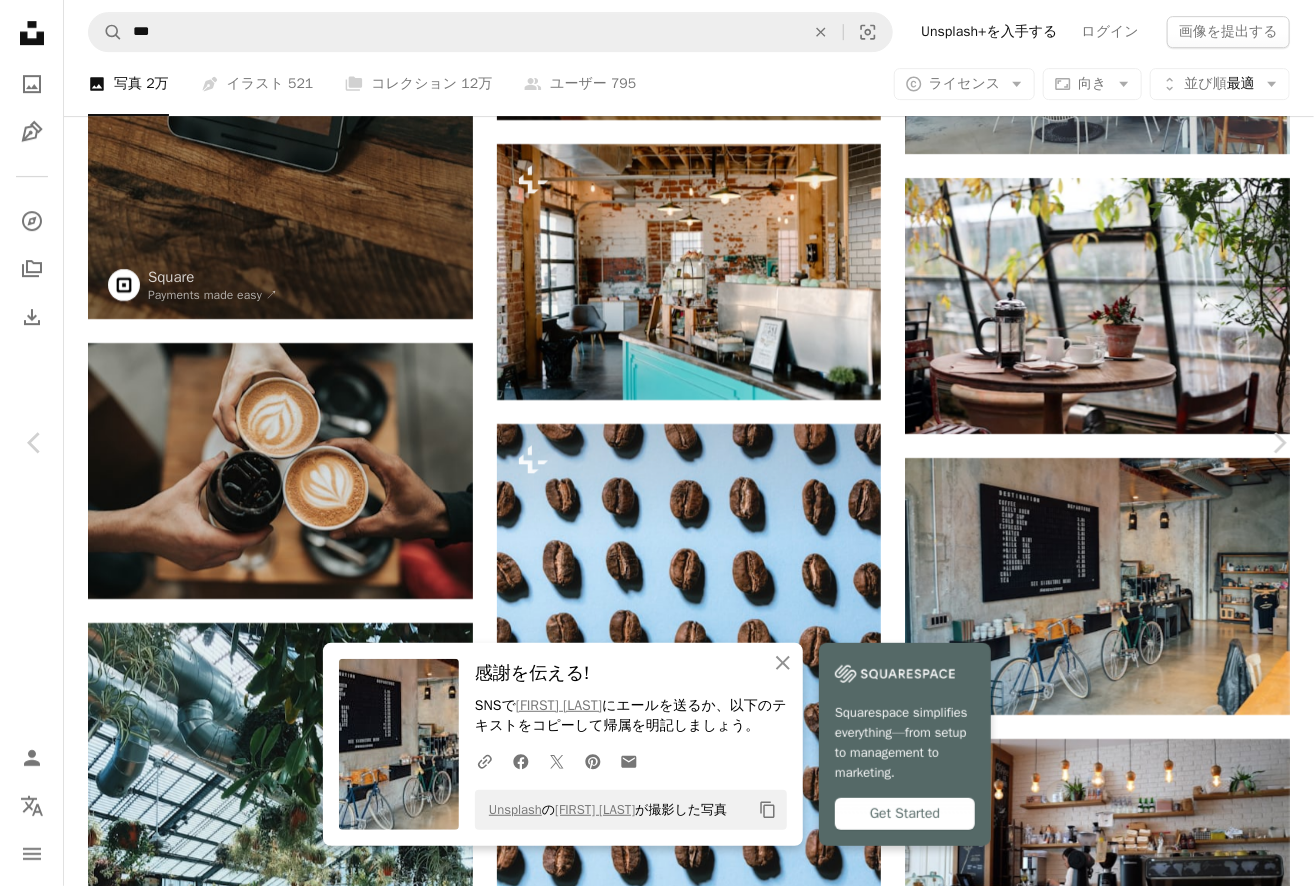 click on "An X shape" at bounding box center [20, 20] 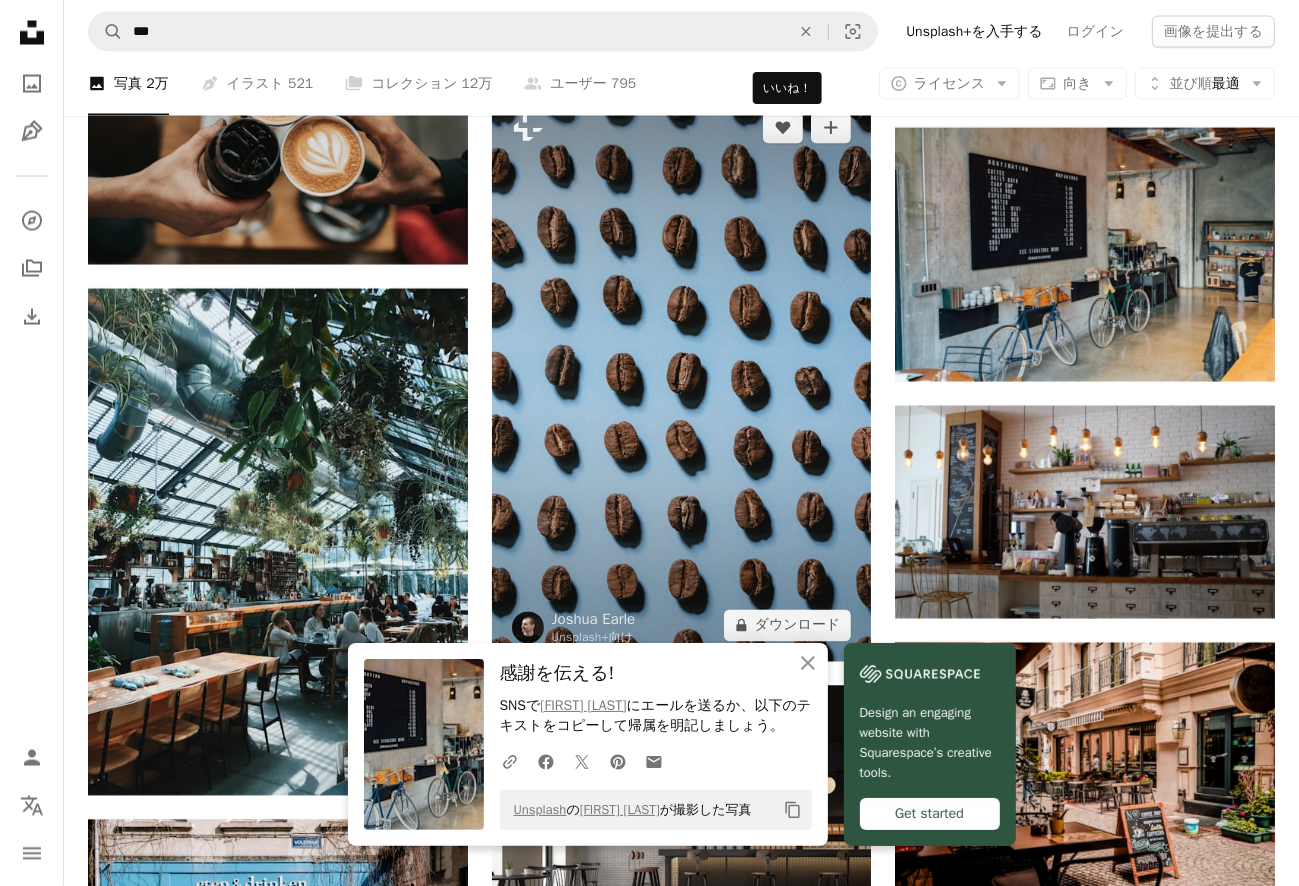 scroll, scrollTop: 3100, scrollLeft: 0, axis: vertical 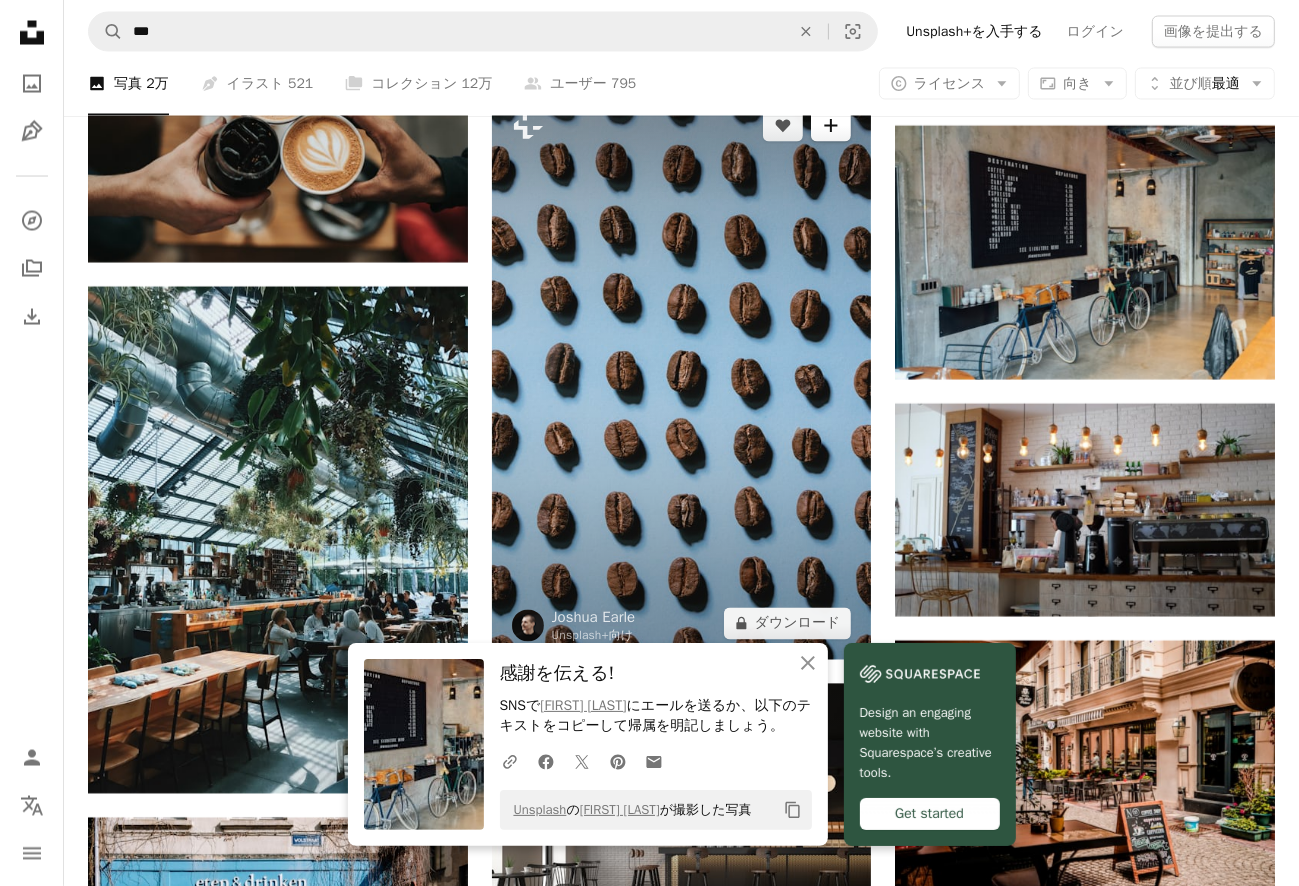 click on "A plus sign" at bounding box center [831, 126] 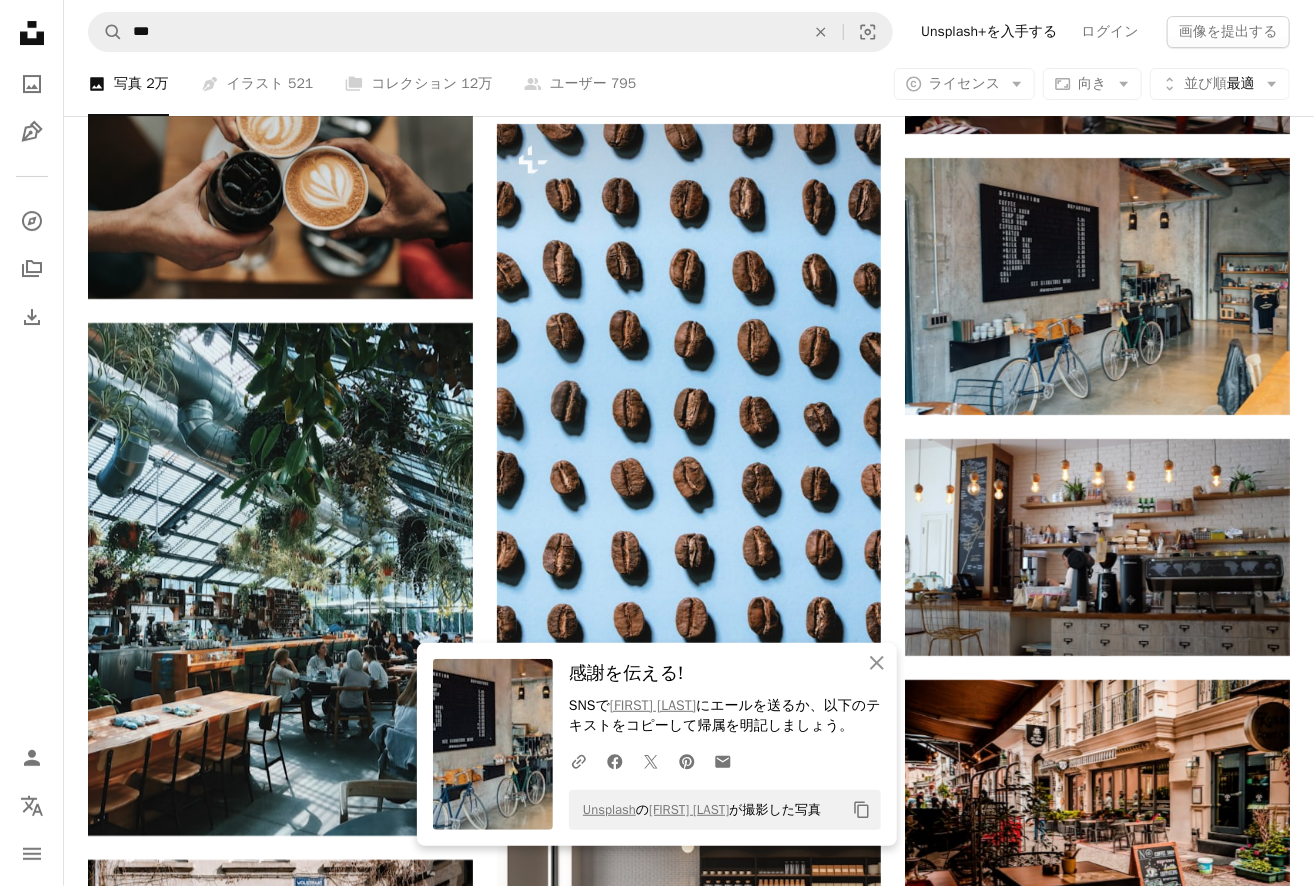 click on "An X shape An X shape 閉じる 感謝を伝える! SNSで [FIRST] [LAST] にエールを送るか、以下のテキストをコピーして帰属を明記しましょう。 A URL sharing icon (chains) Facebook icon X (formerly Twitter) icon Pinterest icon An envelope Unsplash の [FIRST] [LAST] が撮影した写真
Copy content Unsplashに参加する アカウントをすでにお持ちですか？  ログイン 名 姓 メールアドレス ユーザー名  （英数字およびアンダーバーのみ使用してください。） パスワード  （最低8文字） Unsplashに登録する 参加することで、お客様は 利用規約 および プライバシーポリシー に同意したものとみなされます。" at bounding box center [657, 5192] 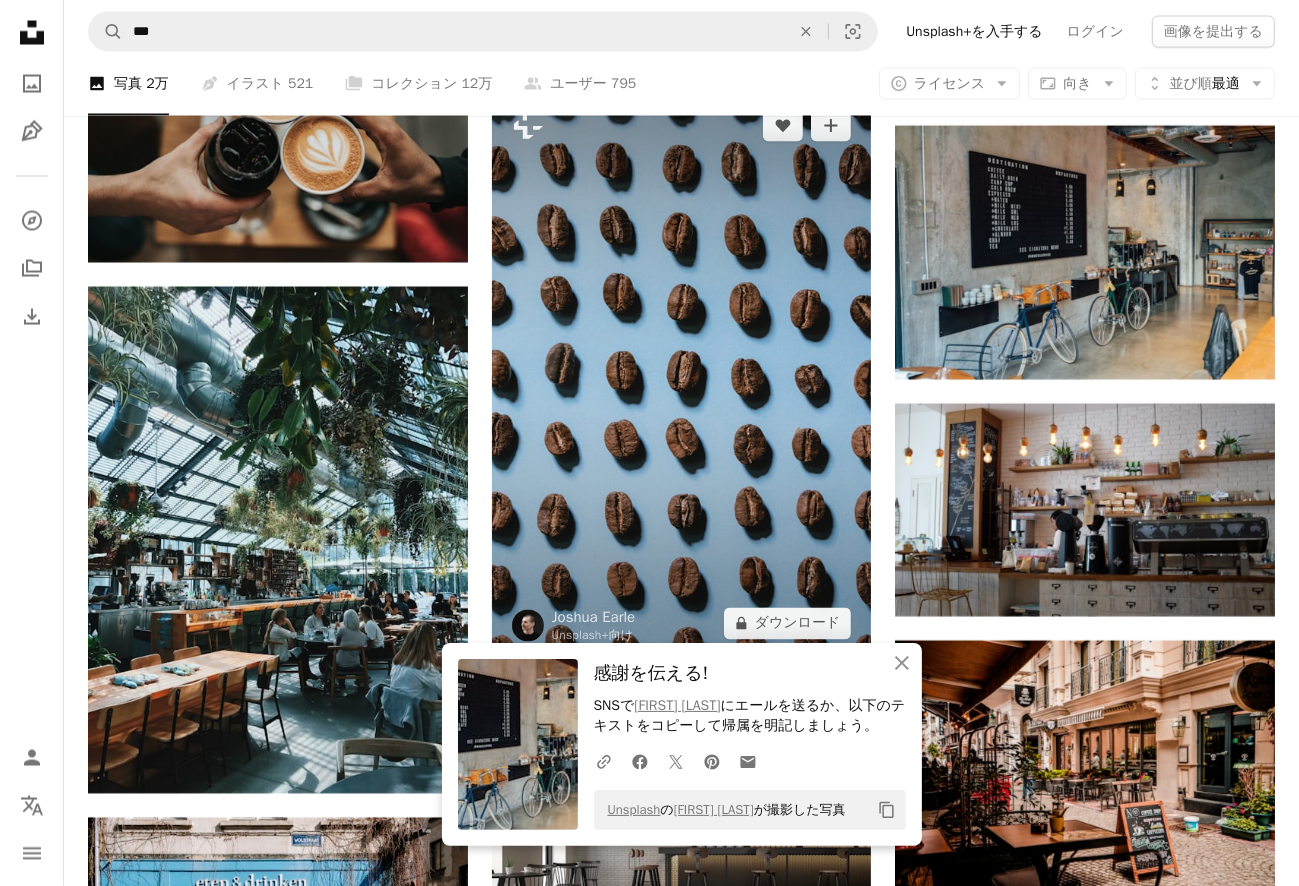 click at bounding box center (682, 375) 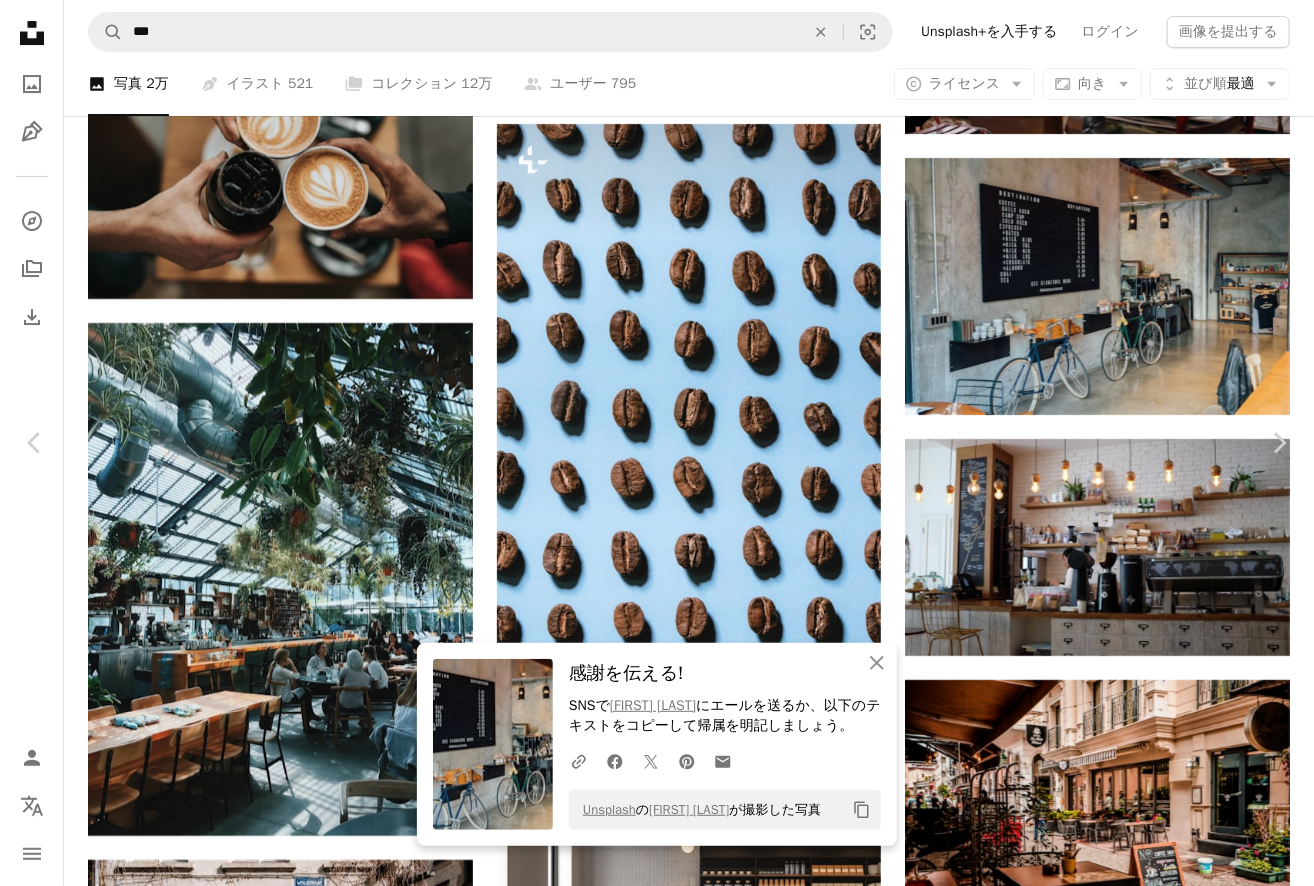 click on "A lock ダウンロード" at bounding box center [1140, 4796] 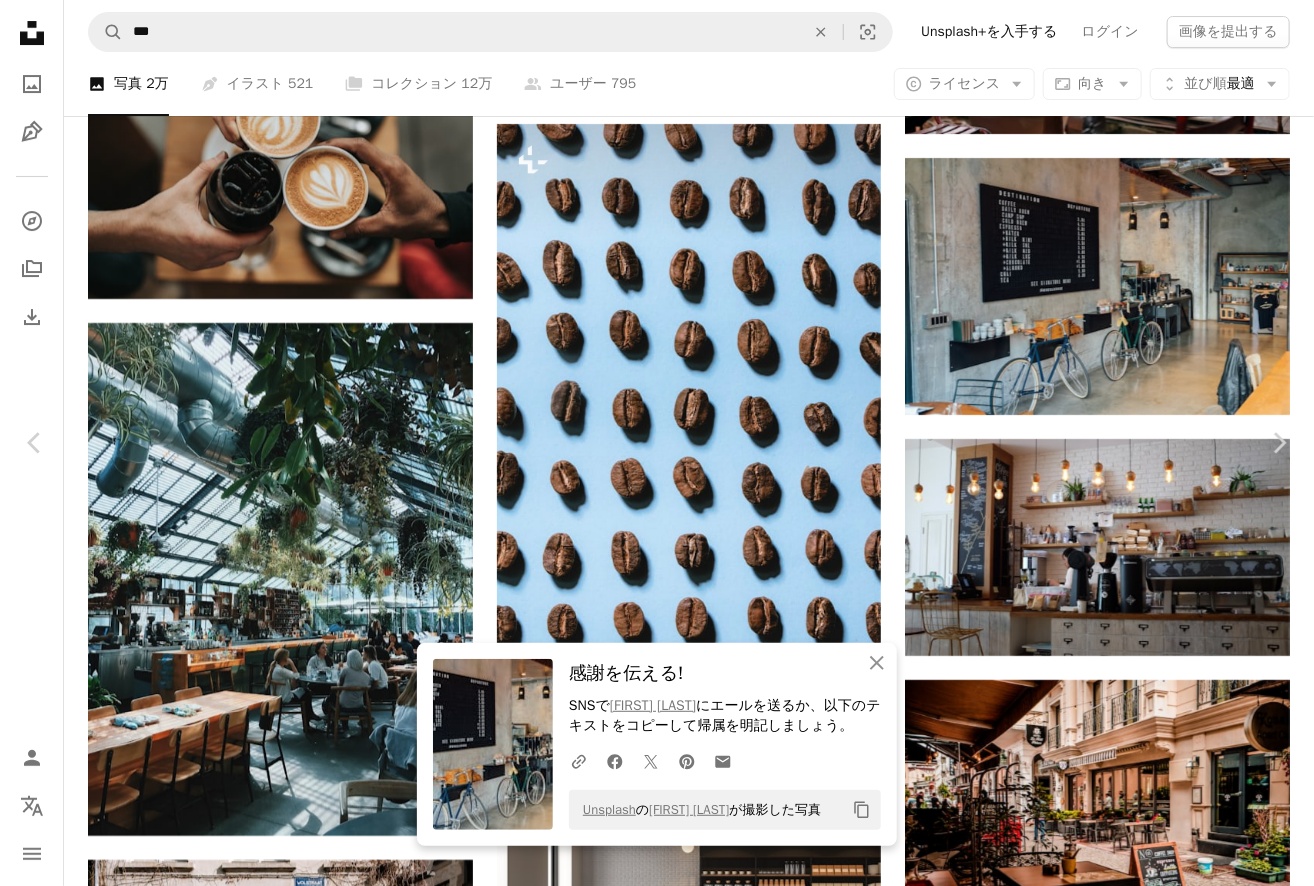 click on "An X shape" at bounding box center (20, 20) 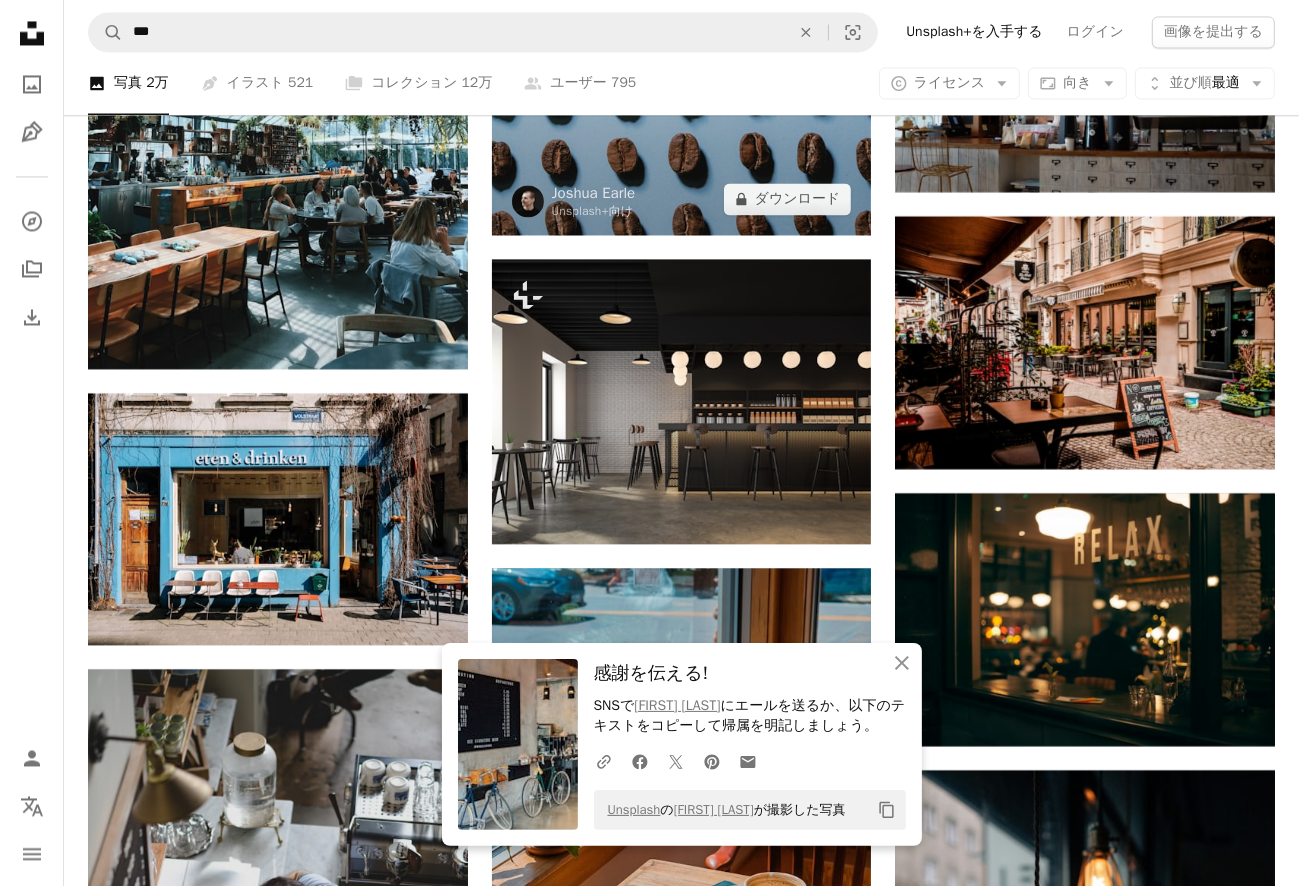 scroll, scrollTop: 3600, scrollLeft: 0, axis: vertical 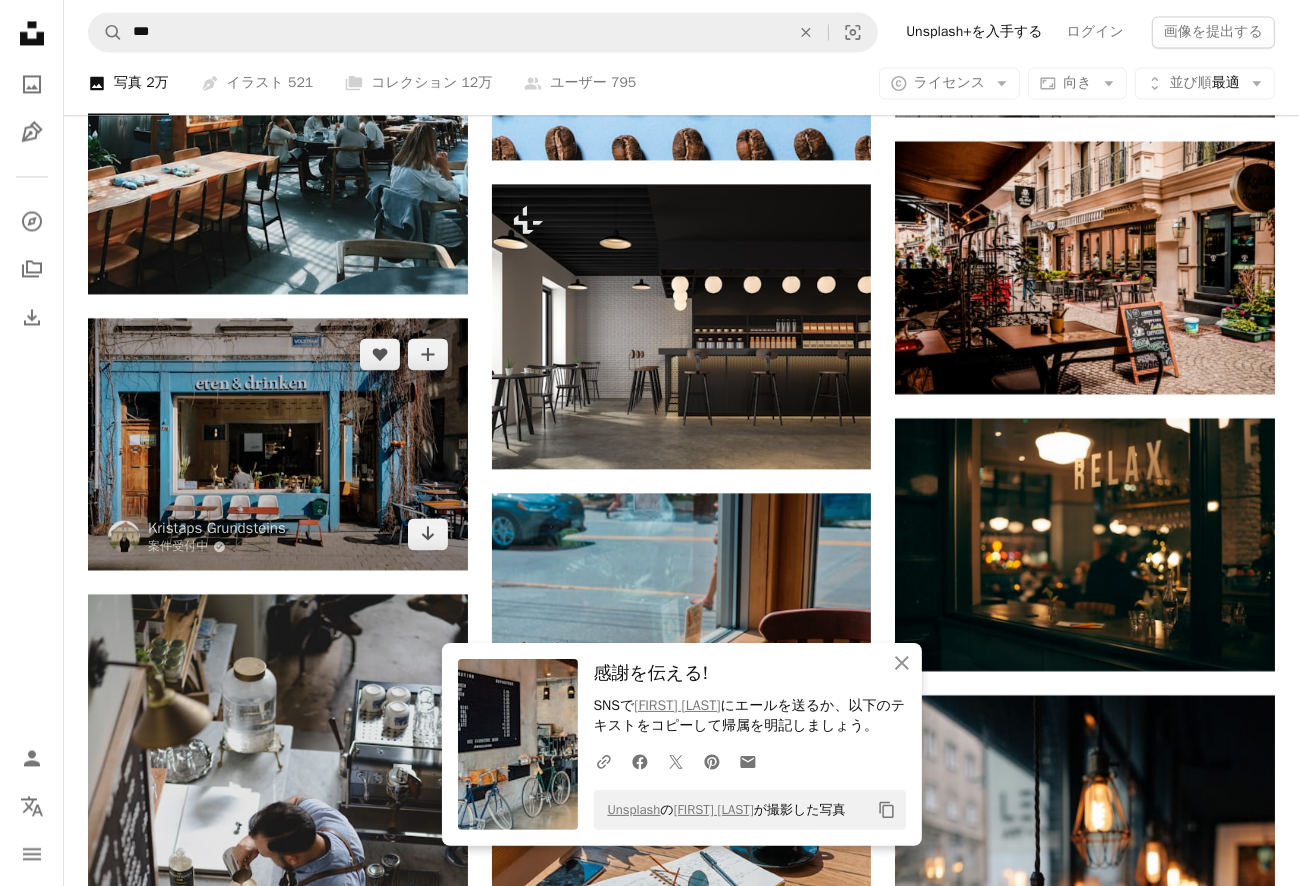 click at bounding box center (278, 444) 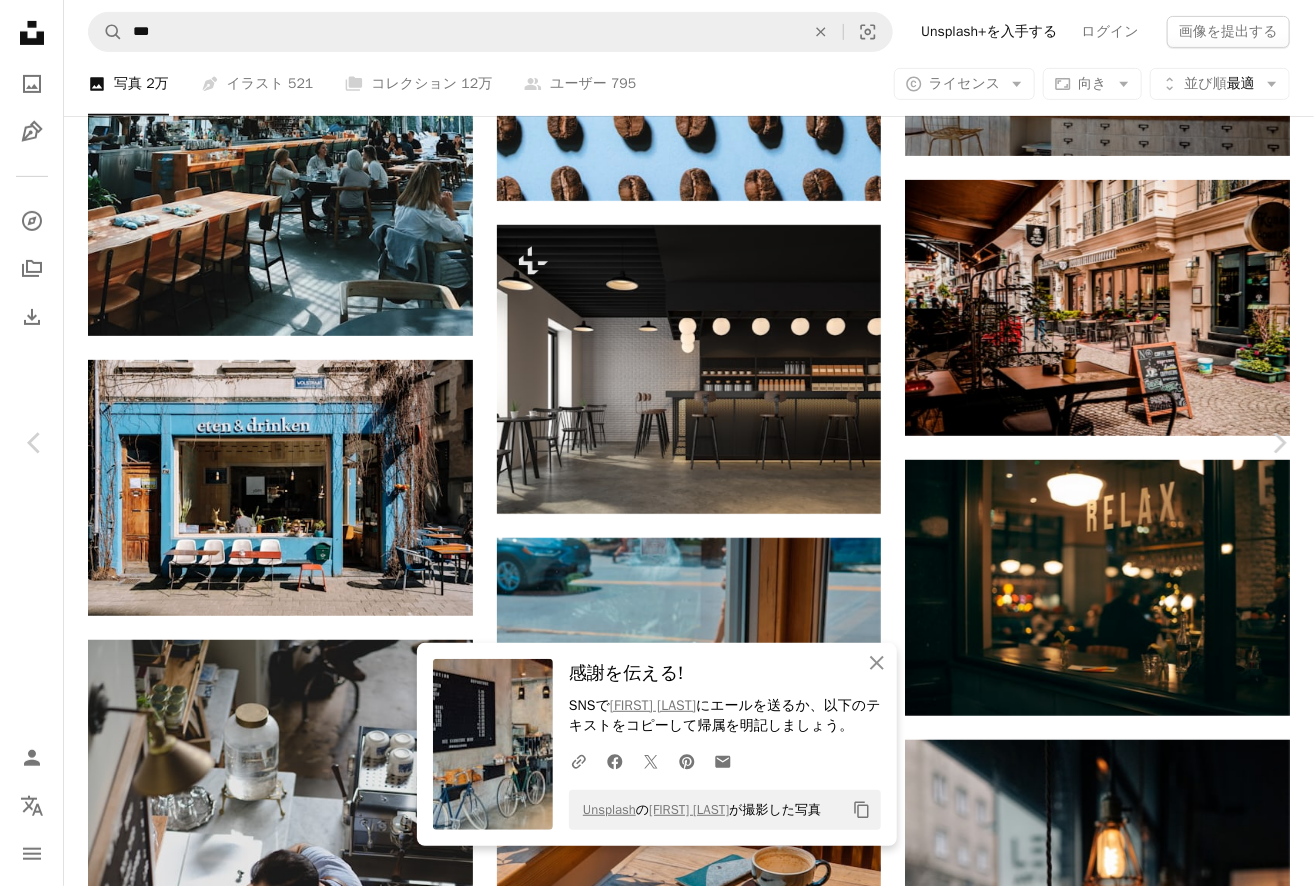 click on "Chevron down" 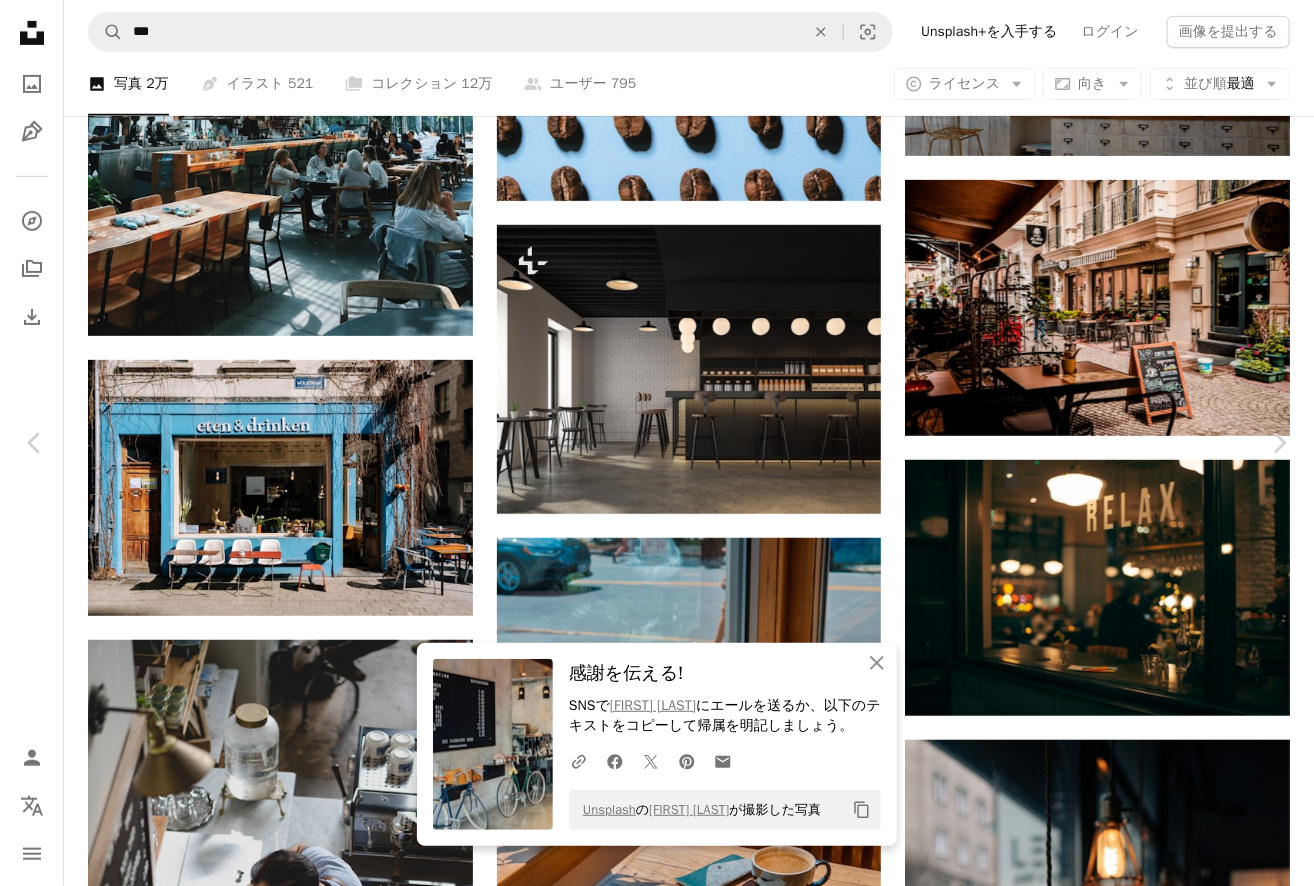 click on "( 1920 x 1280 )" at bounding box center (1076, 4381) 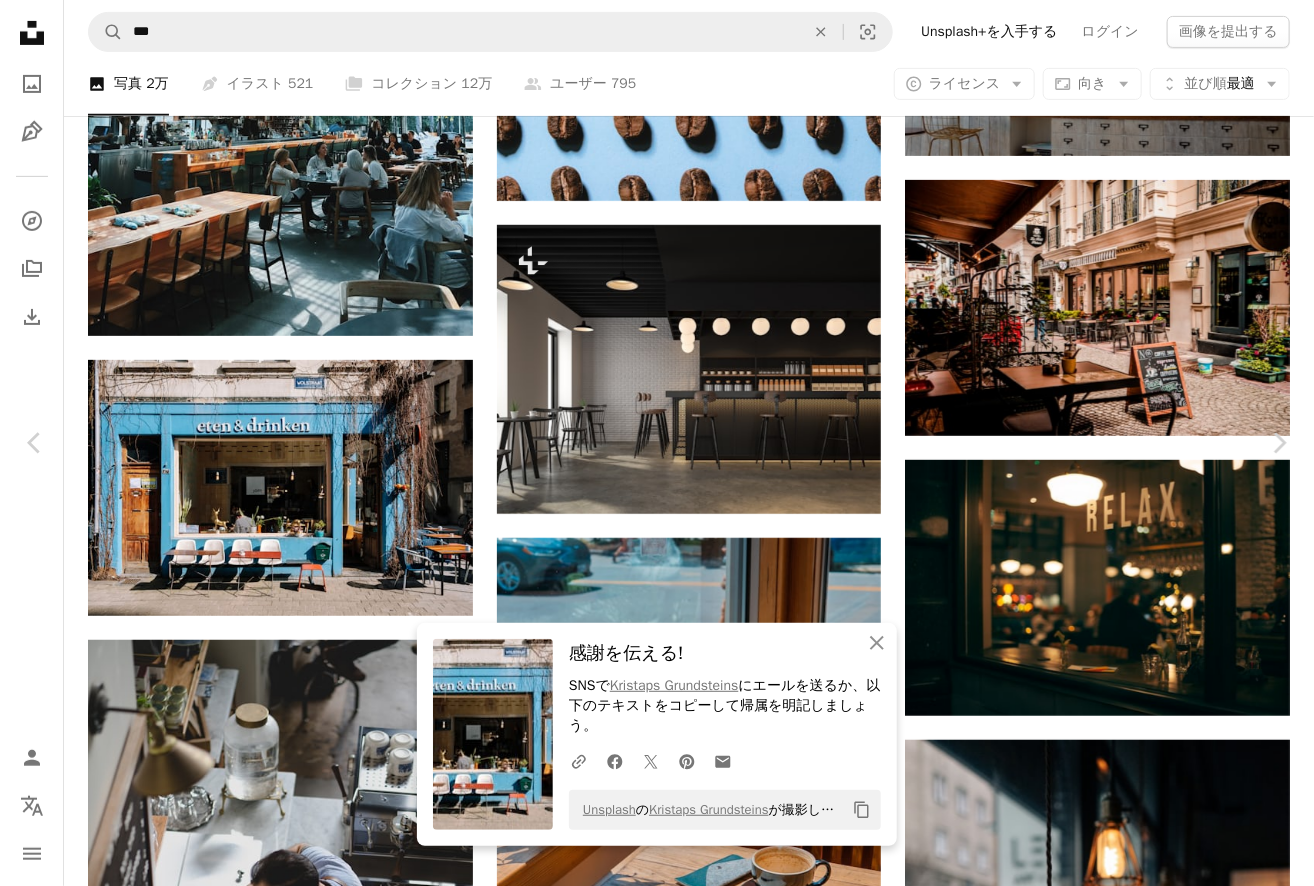 click on "An X shape" at bounding box center [20, 20] 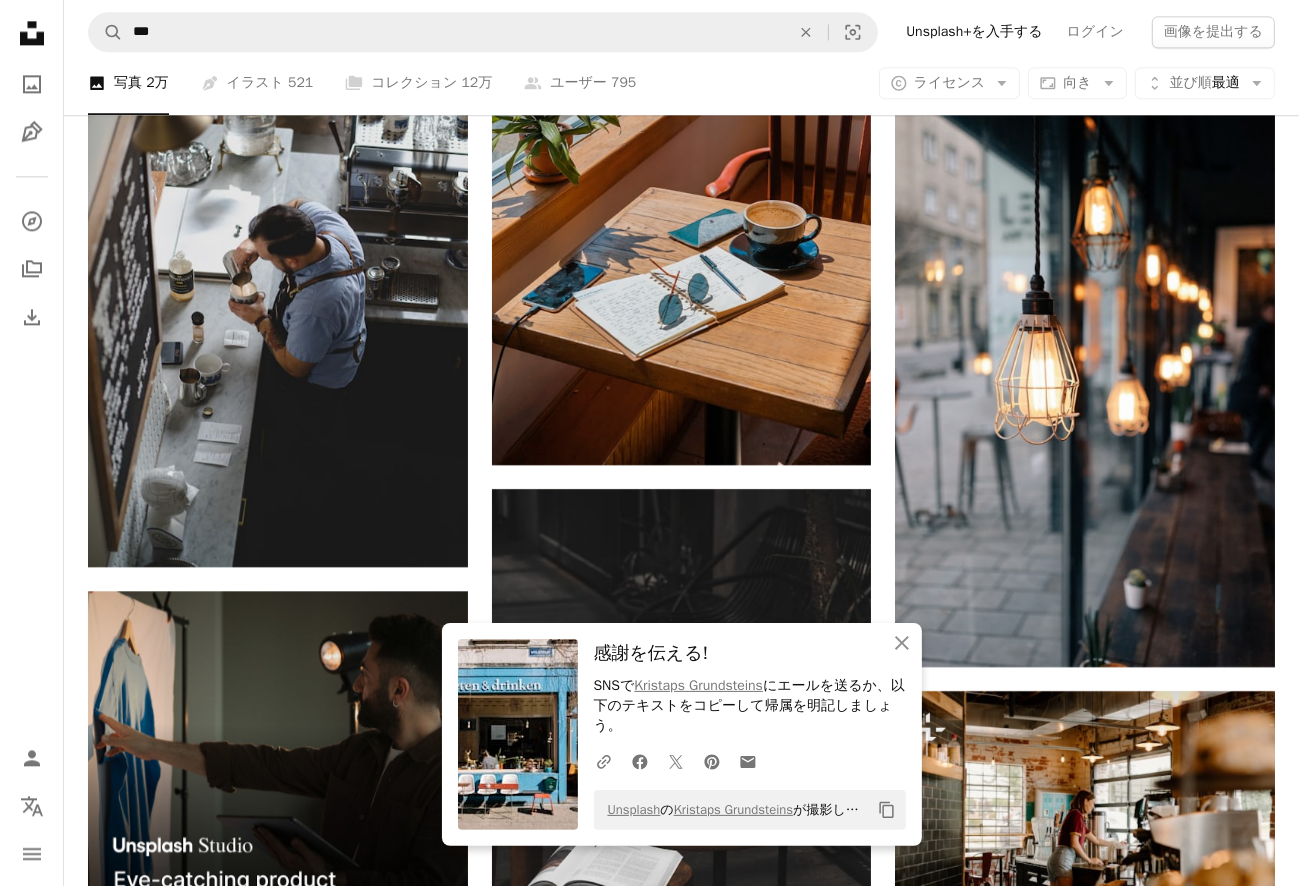scroll, scrollTop: 4200, scrollLeft: 0, axis: vertical 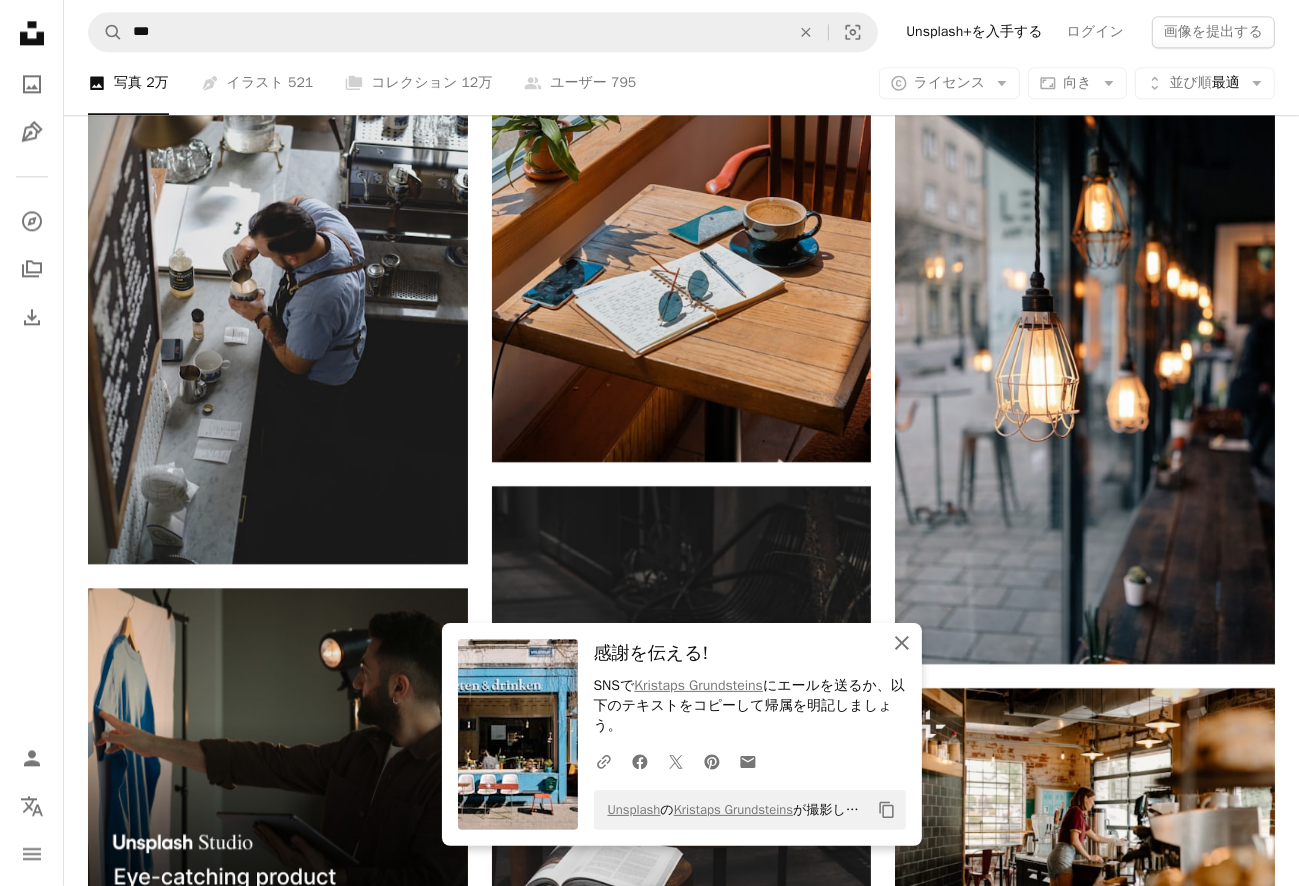 click 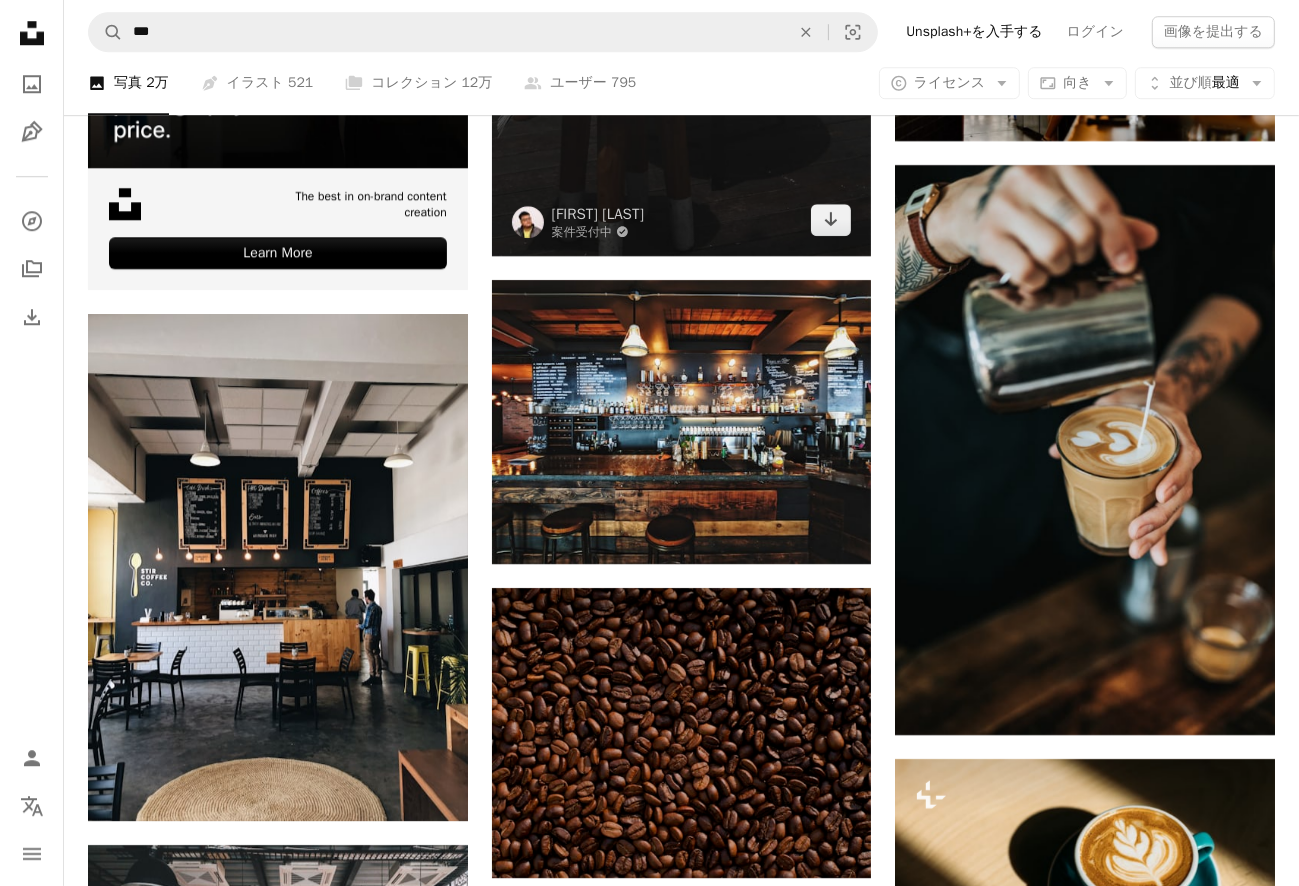 scroll, scrollTop: 5300, scrollLeft: 0, axis: vertical 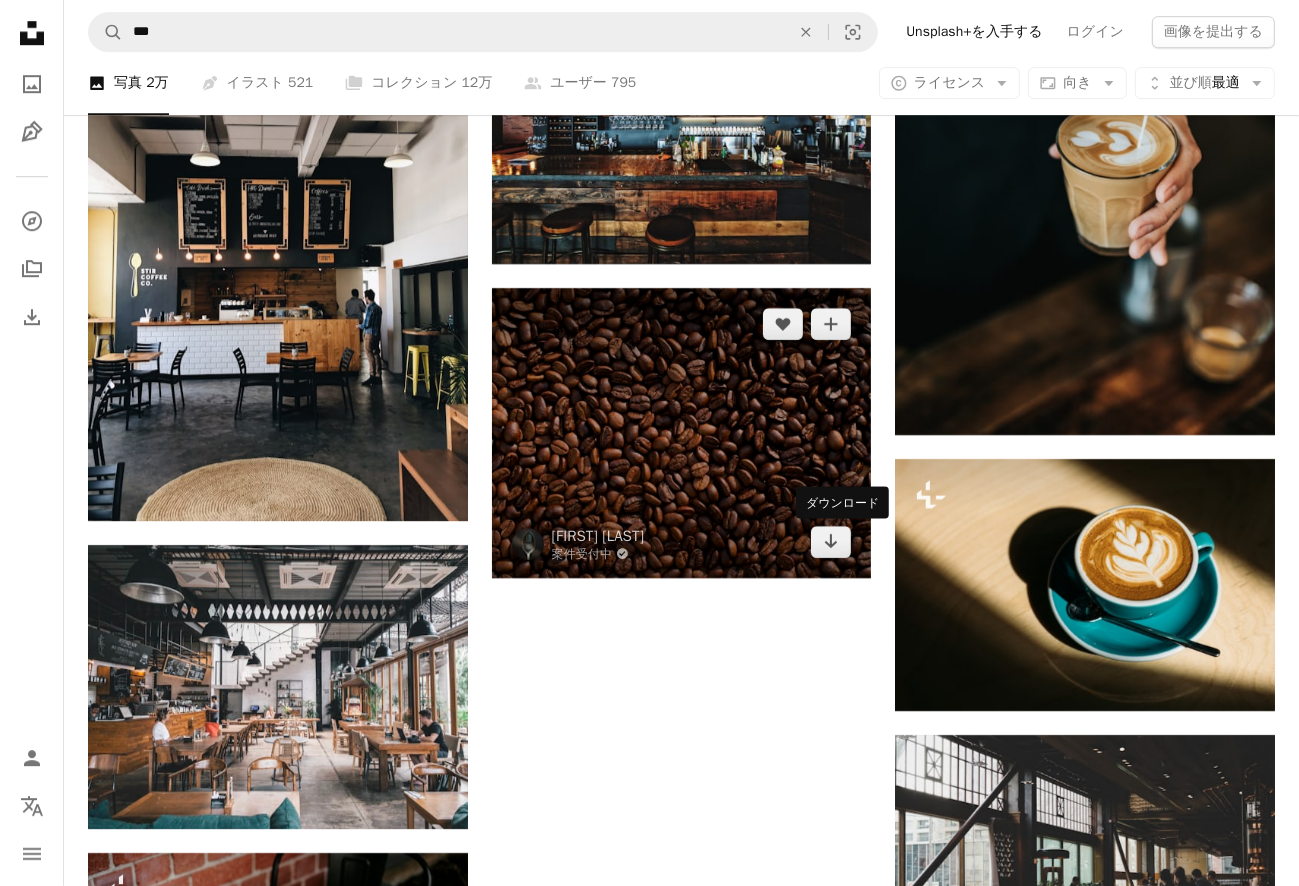 click on "ダウンロード" at bounding box center (842, 502) 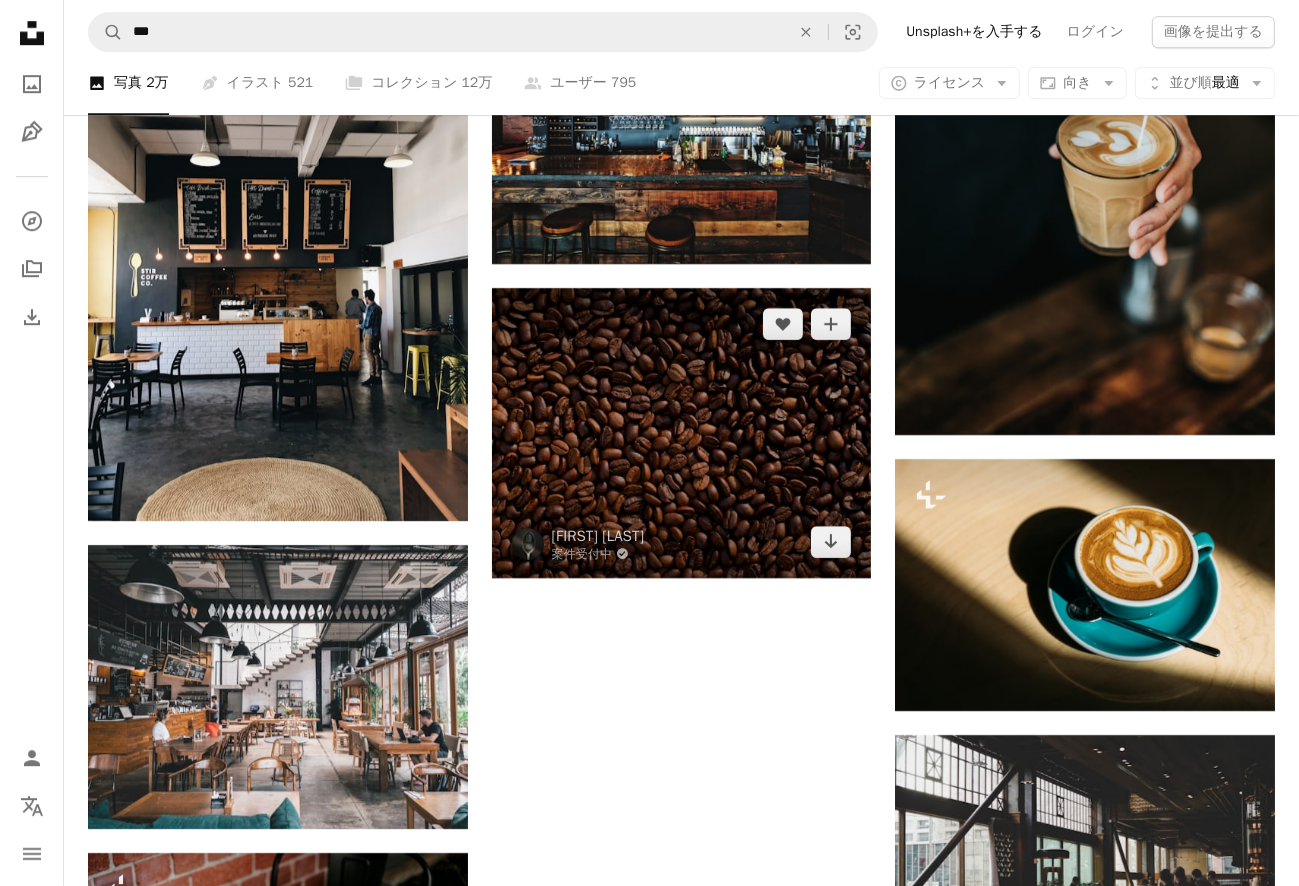click at bounding box center (682, 432) 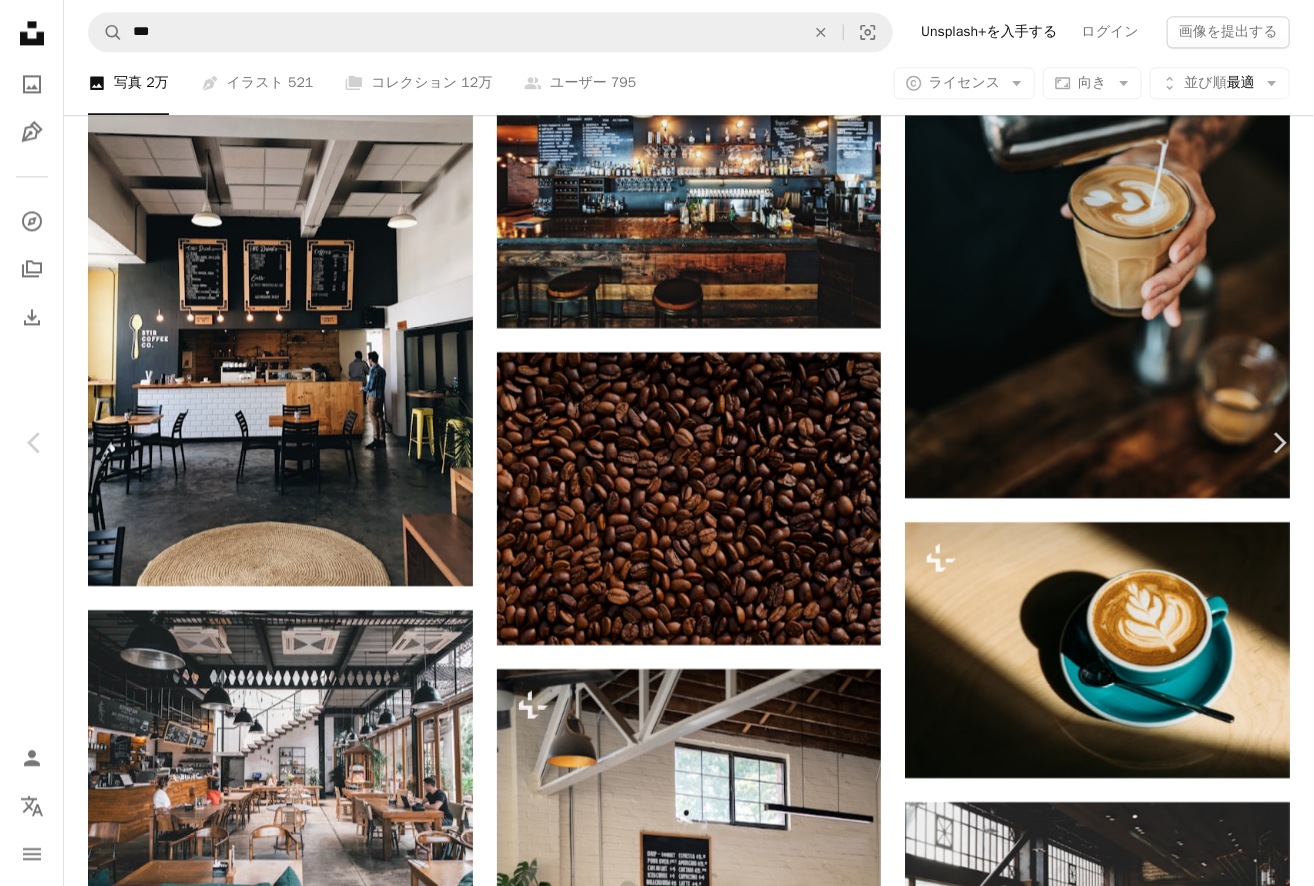 click on "Chevron down" 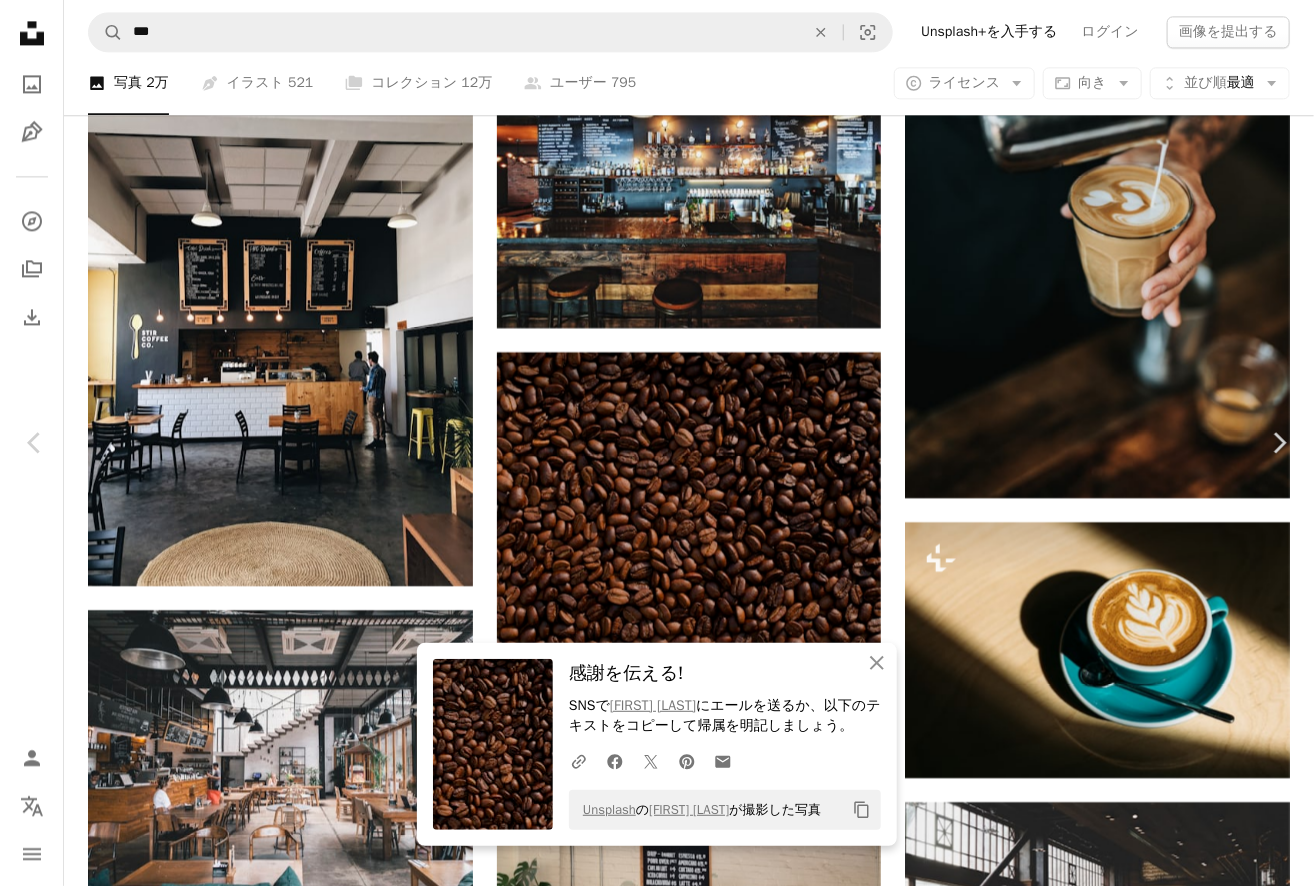 click on "An X shape" at bounding box center [20, 20] 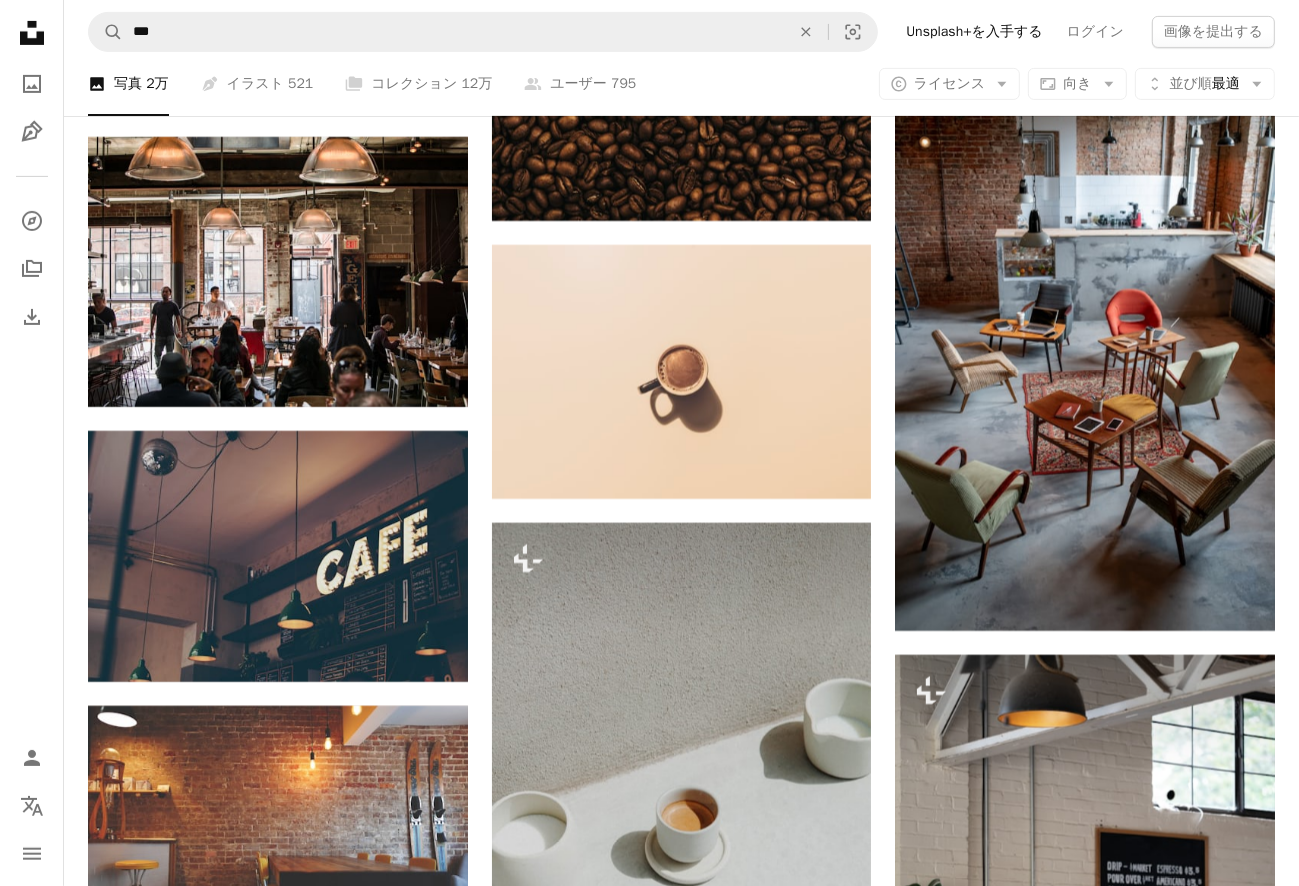 scroll, scrollTop: 7300, scrollLeft: 0, axis: vertical 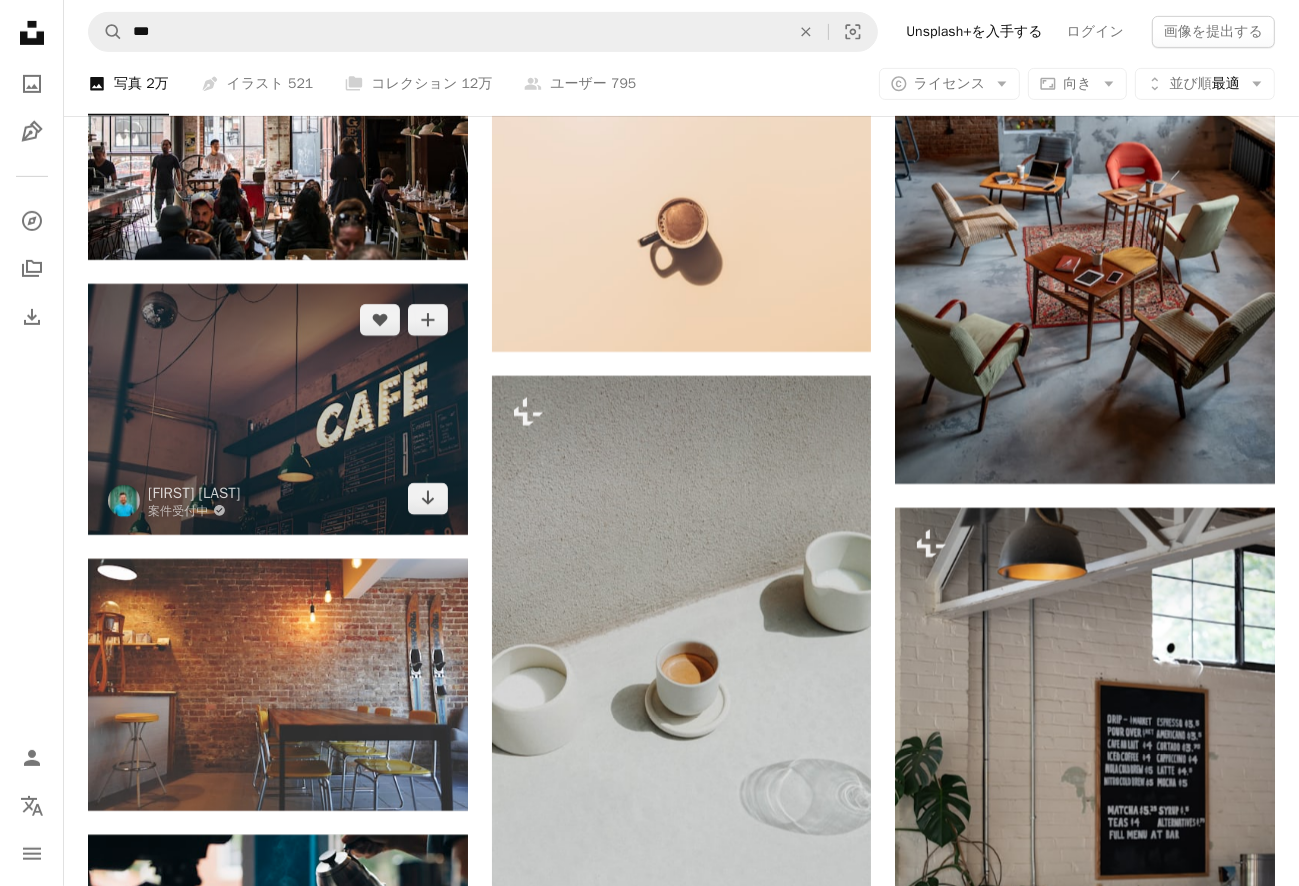 click at bounding box center [278, 409] 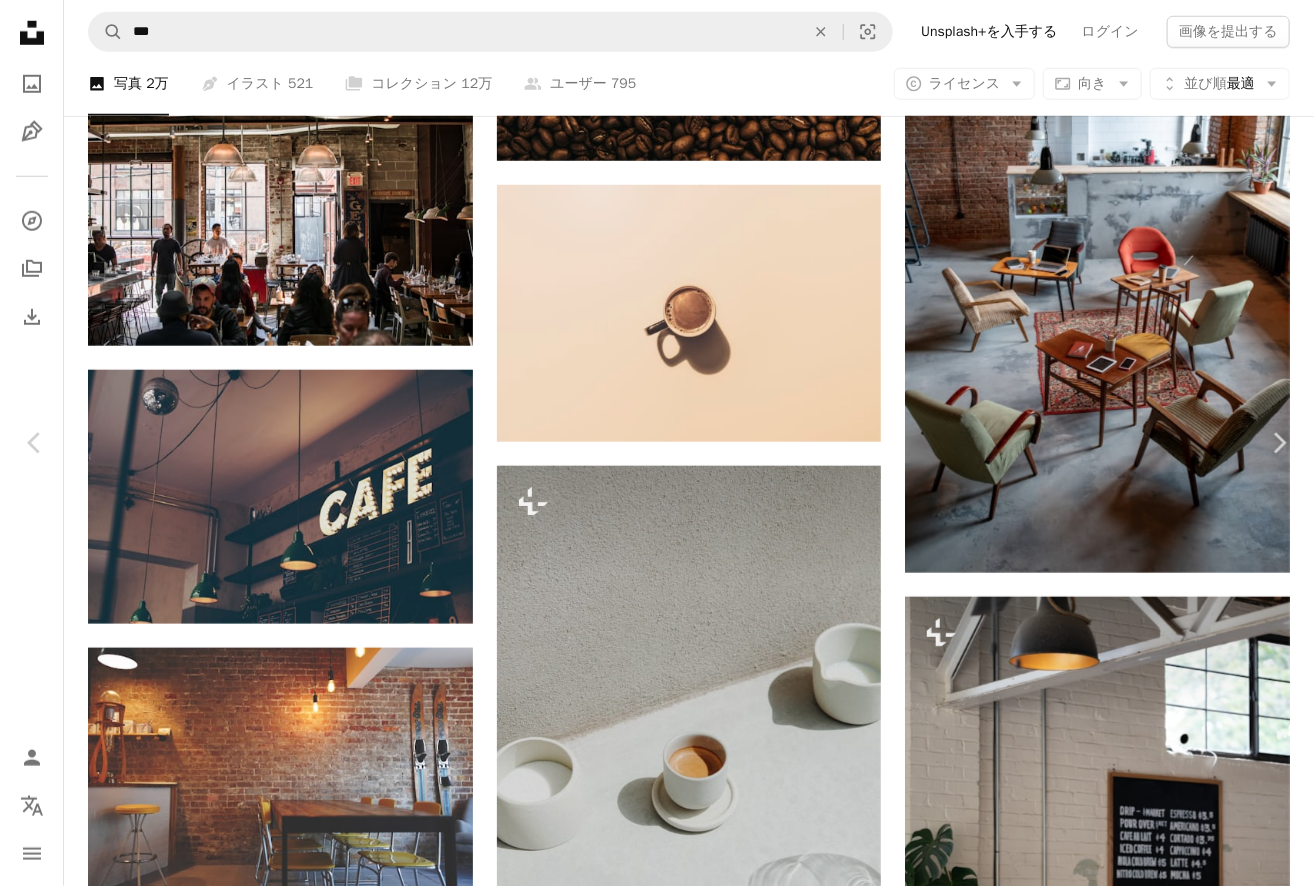 click on "Chevron down" 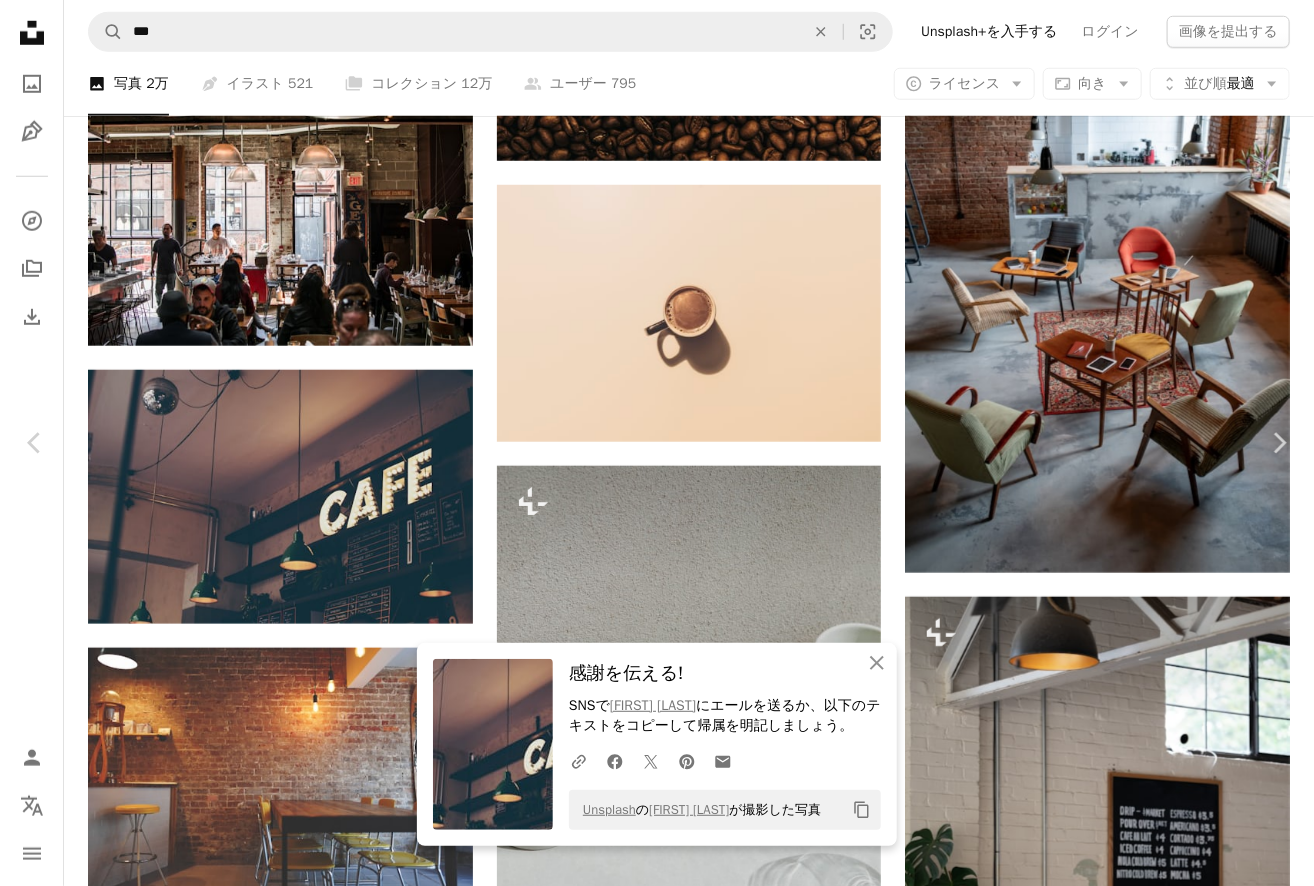 click on "An X shape" at bounding box center (20, 20) 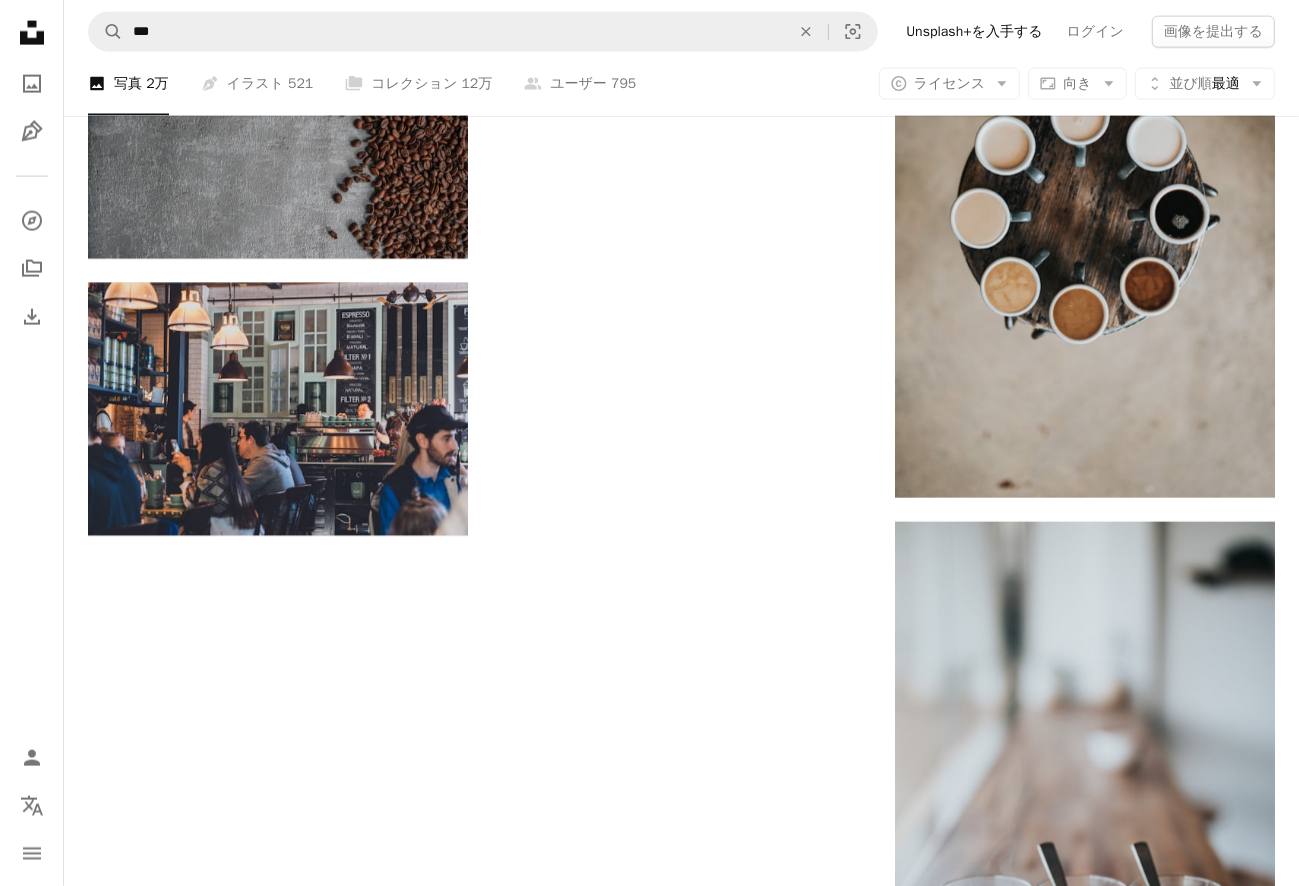 scroll, scrollTop: 9000, scrollLeft: 0, axis: vertical 